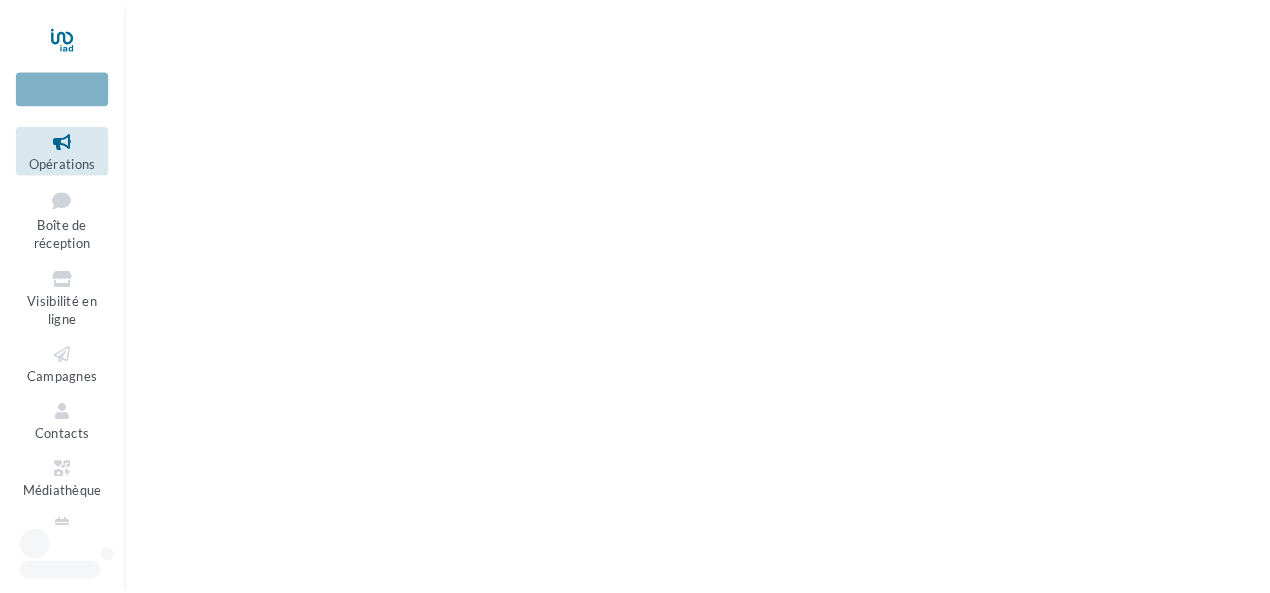 scroll, scrollTop: 0, scrollLeft: 0, axis: both 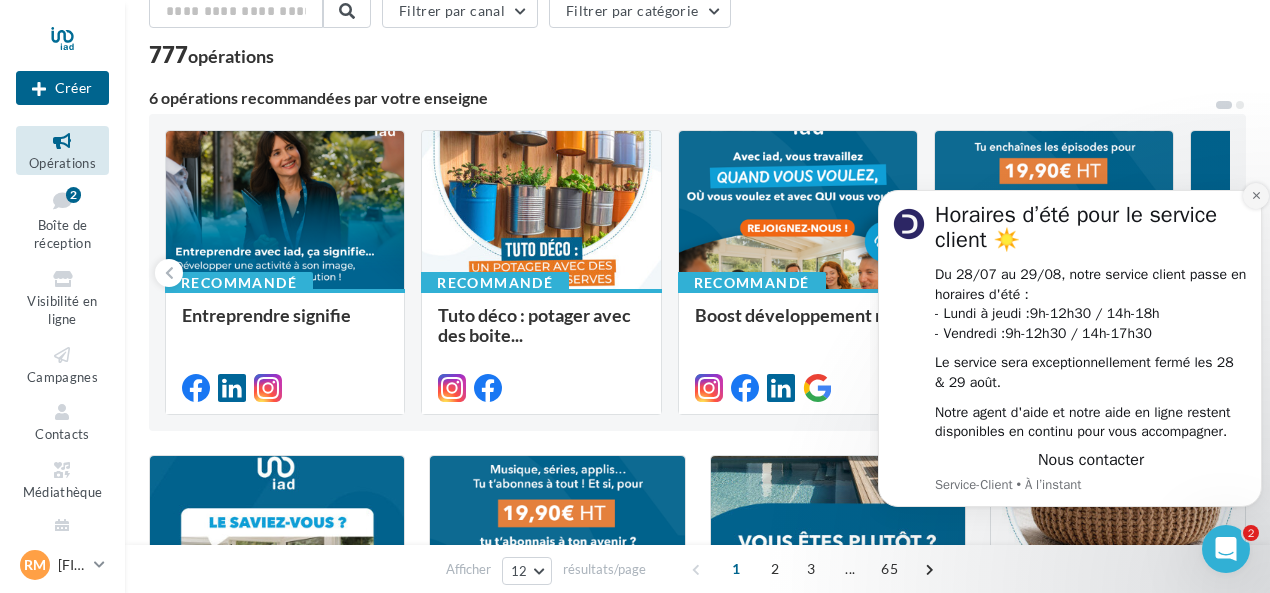 click 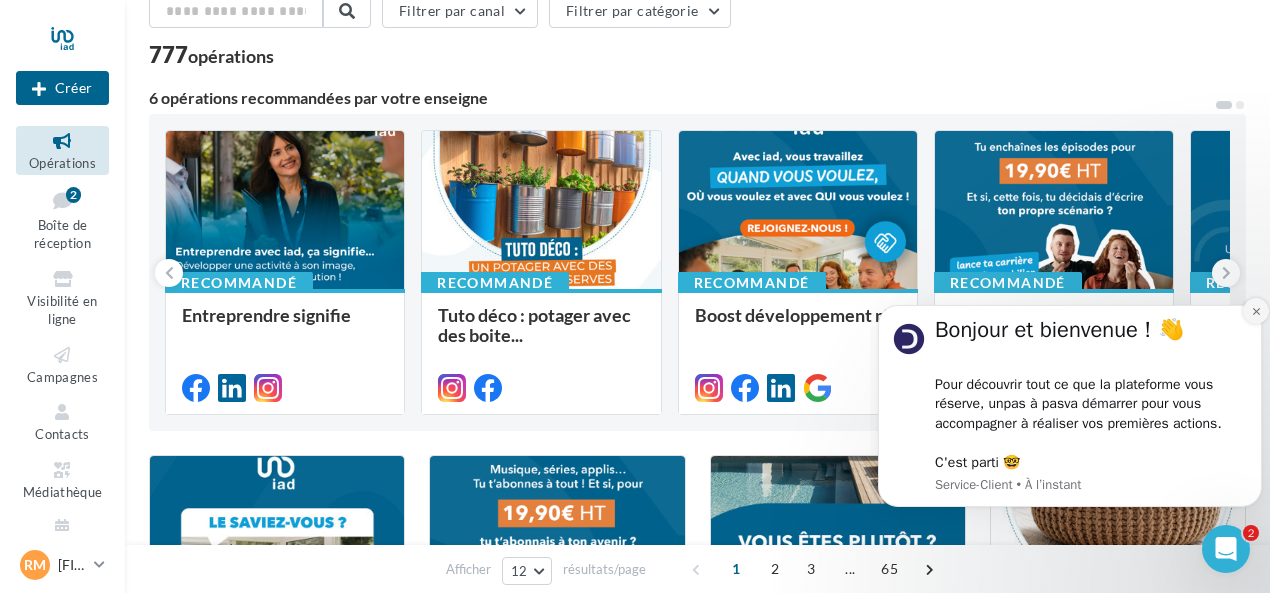 click at bounding box center (1256, 311) 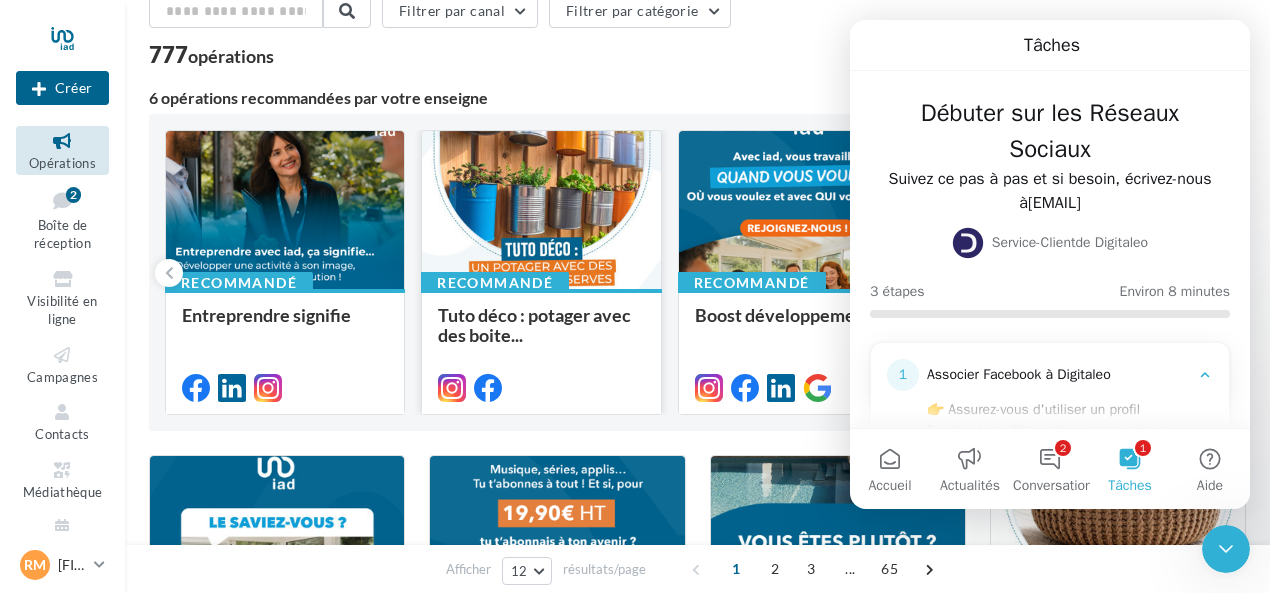 scroll, scrollTop: 0, scrollLeft: 0, axis: both 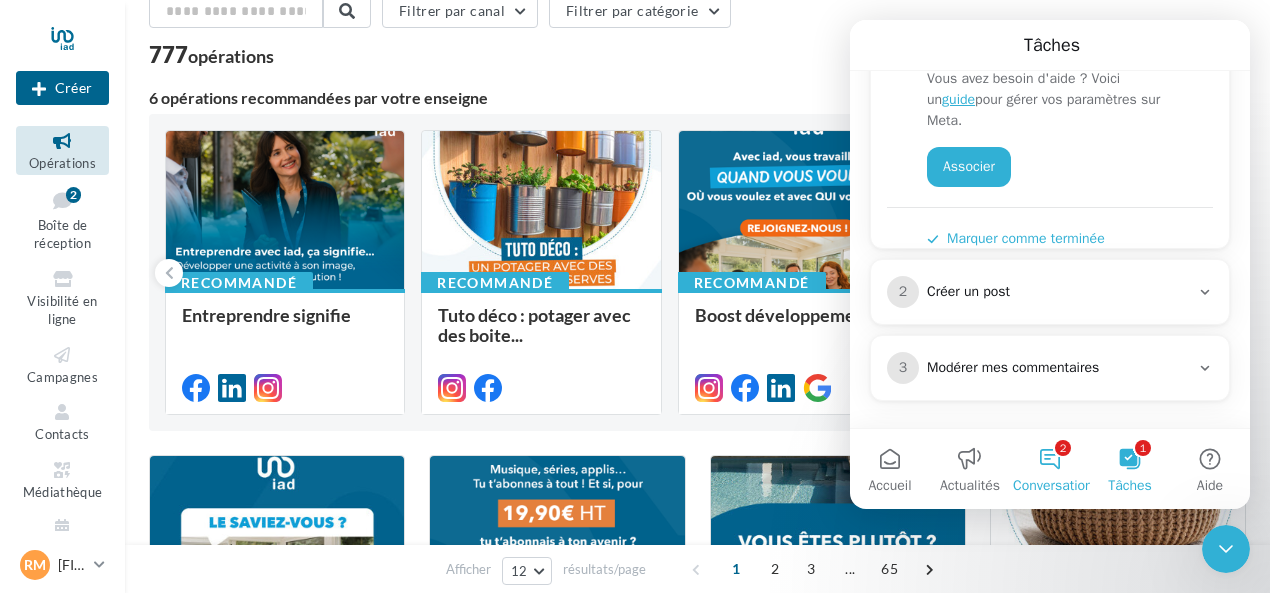 click on "2 Conversations" at bounding box center (1050, 469) 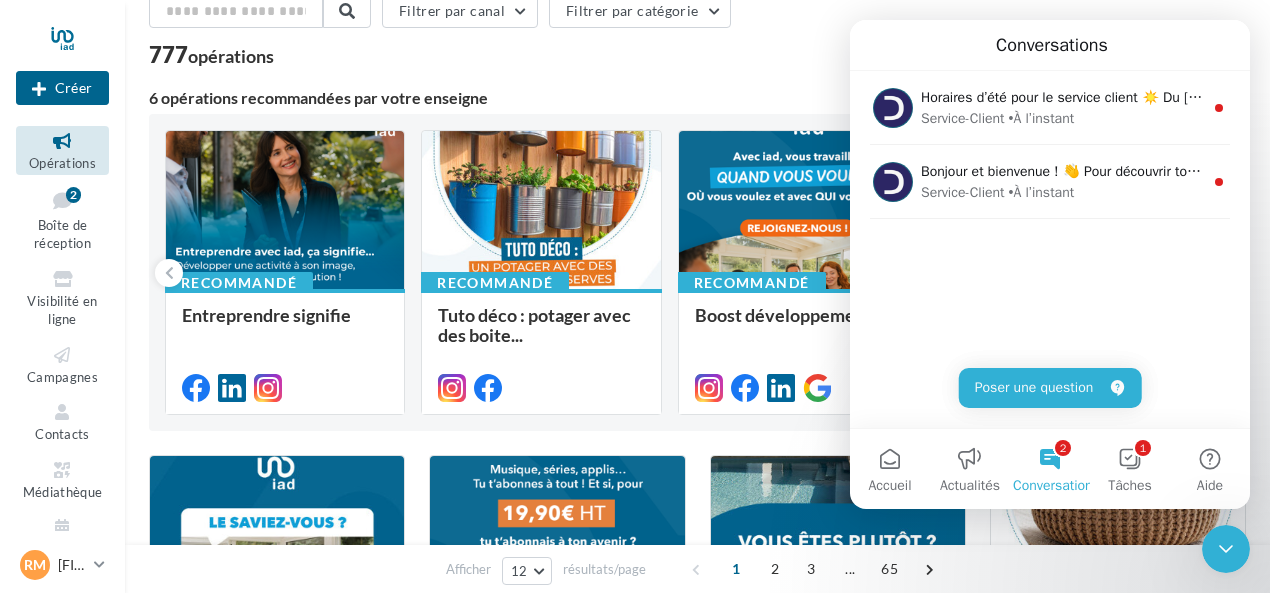 click 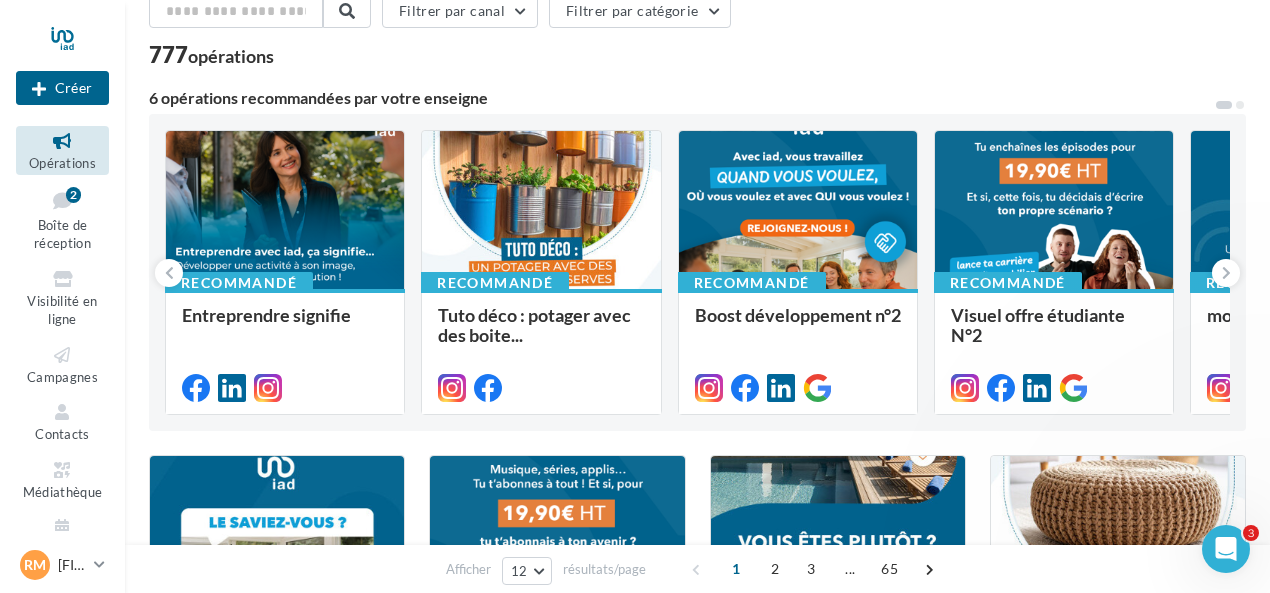 scroll, scrollTop: 0, scrollLeft: 0, axis: both 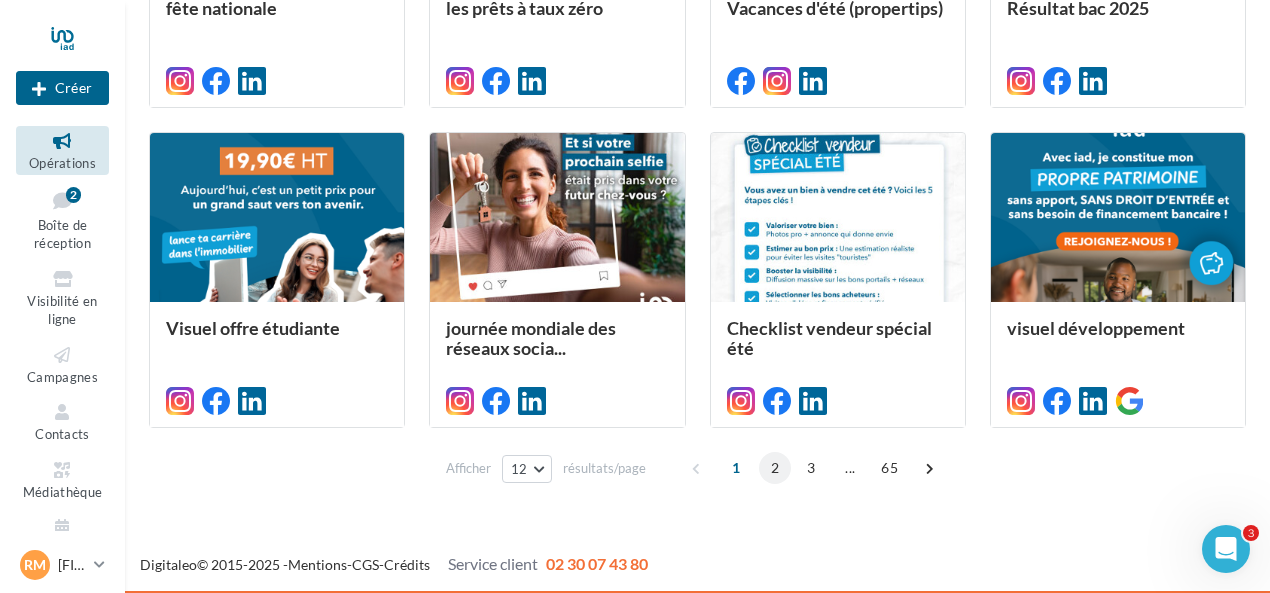 click on "2" at bounding box center [775, 468] 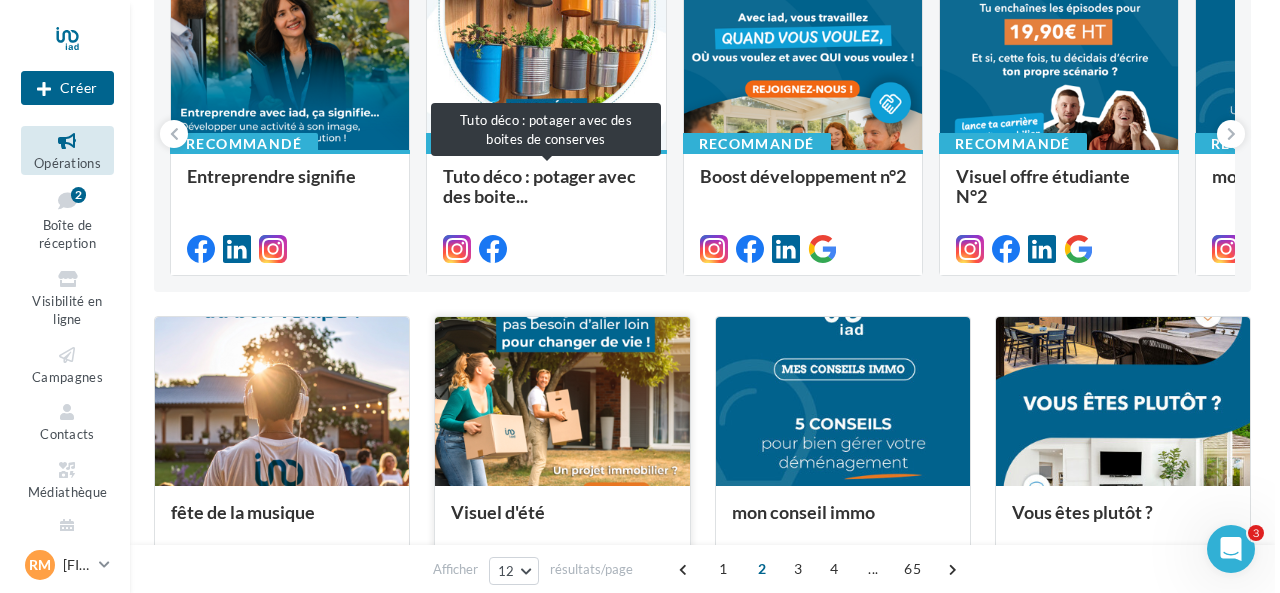 scroll, scrollTop: 175, scrollLeft: 0, axis: vertical 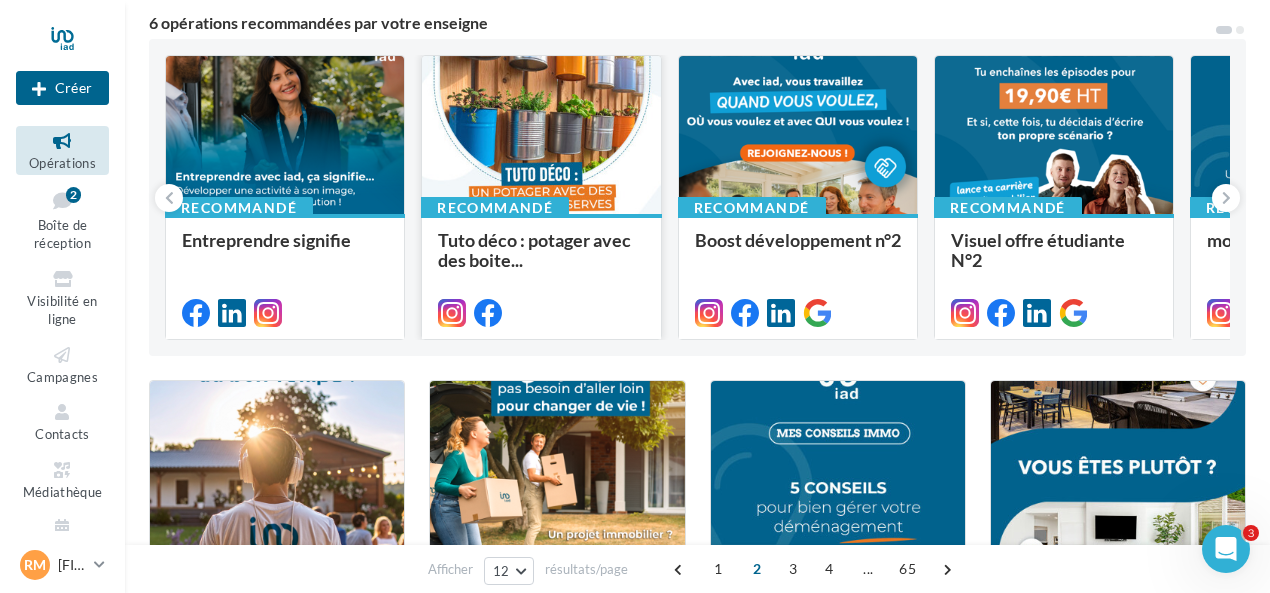 click at bounding box center [541, 136] 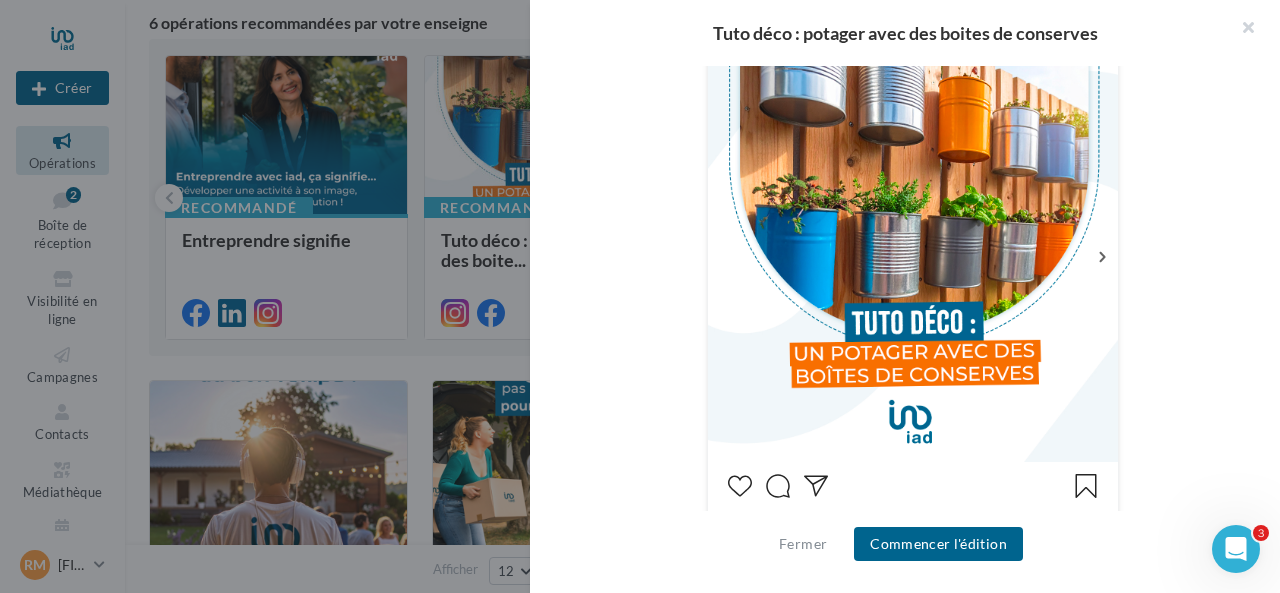 scroll, scrollTop: 400, scrollLeft: 0, axis: vertical 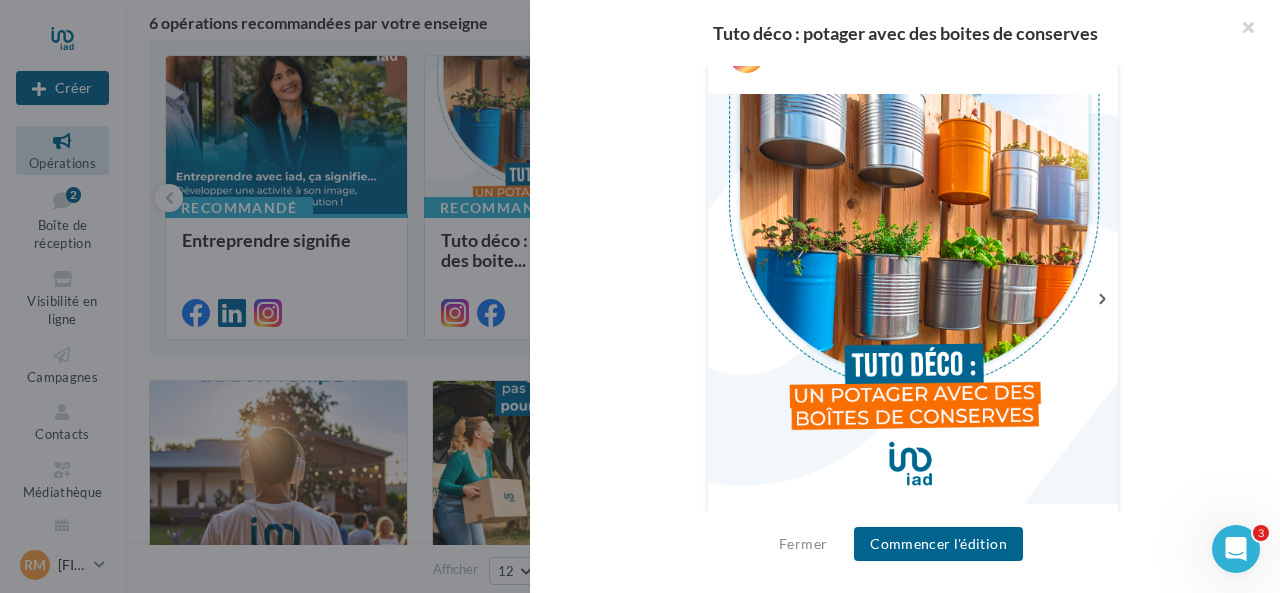 click 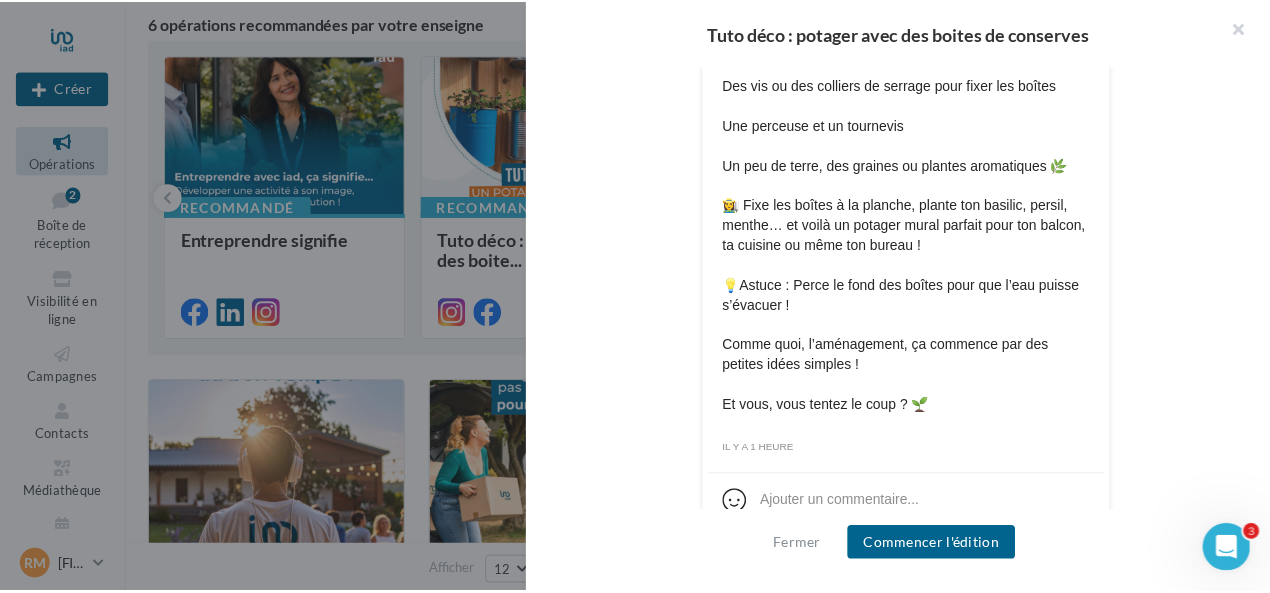 scroll, scrollTop: 1212, scrollLeft: 0, axis: vertical 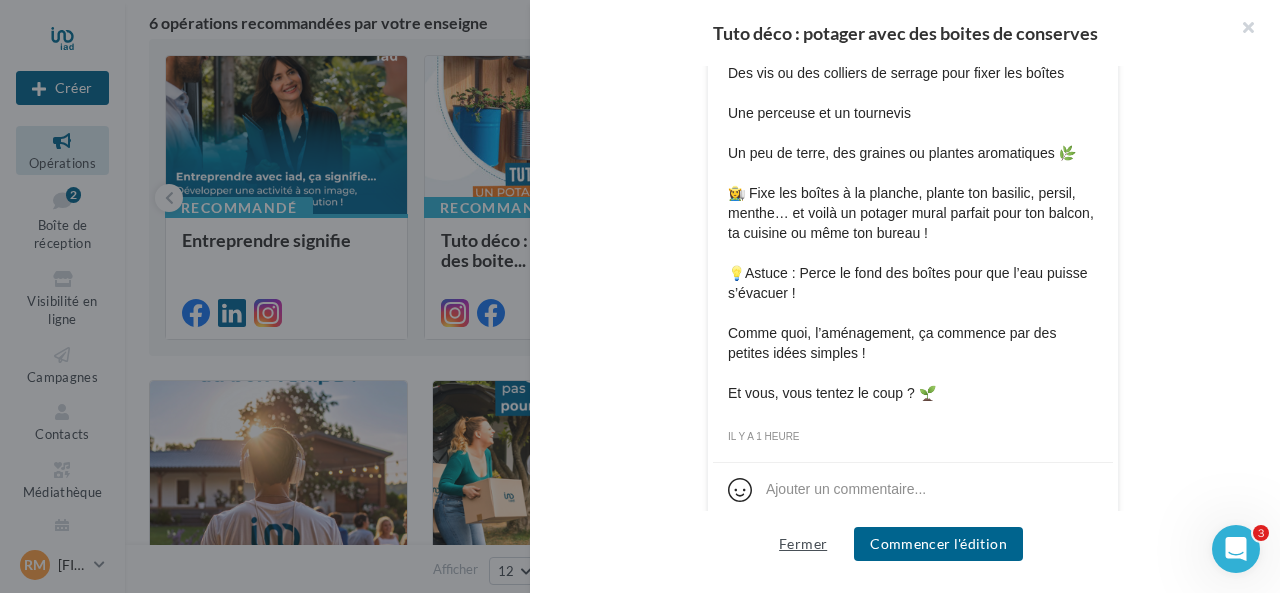 click on "Fermer" at bounding box center [803, 544] 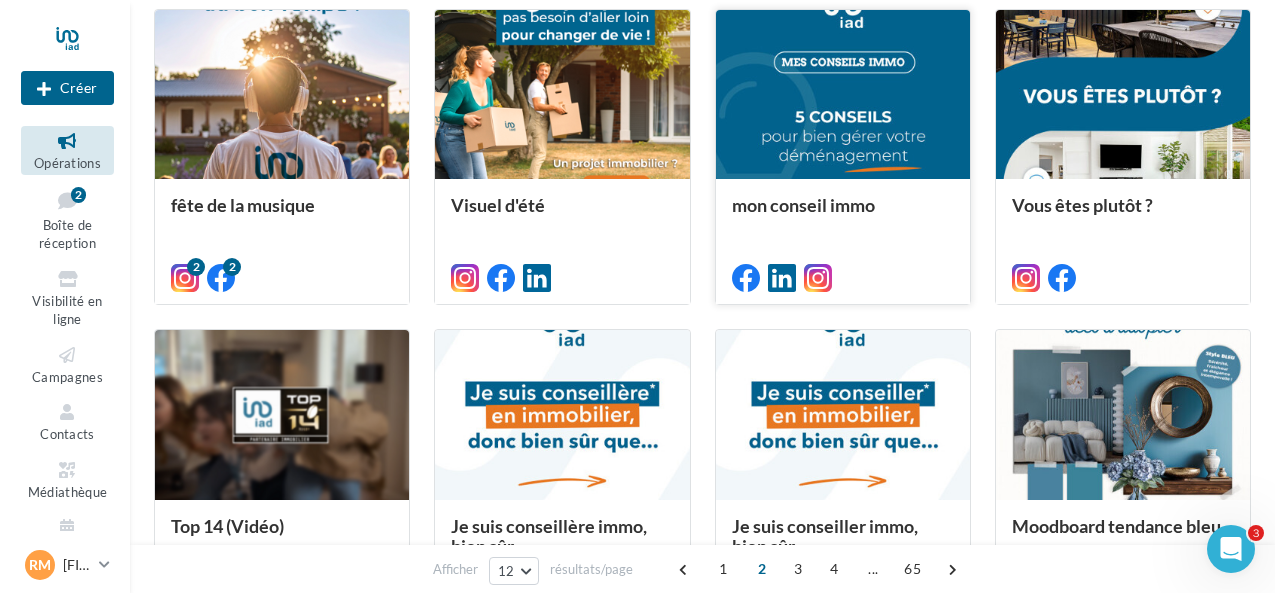 scroll, scrollTop: 575, scrollLeft: 0, axis: vertical 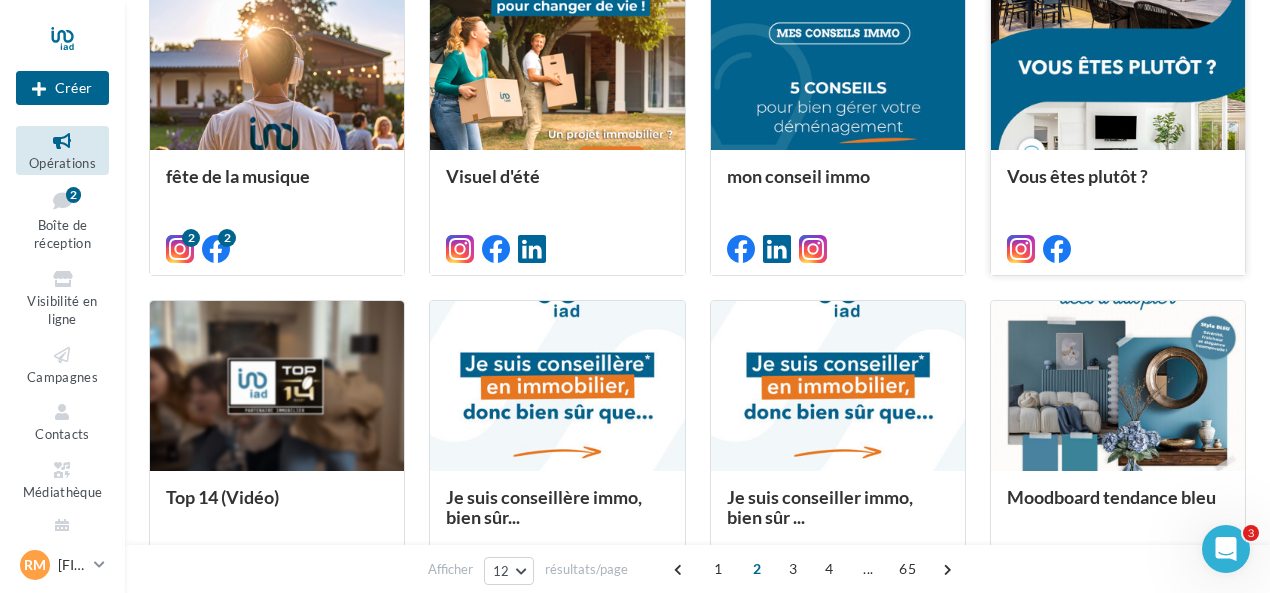 click at bounding box center (1118, 66) 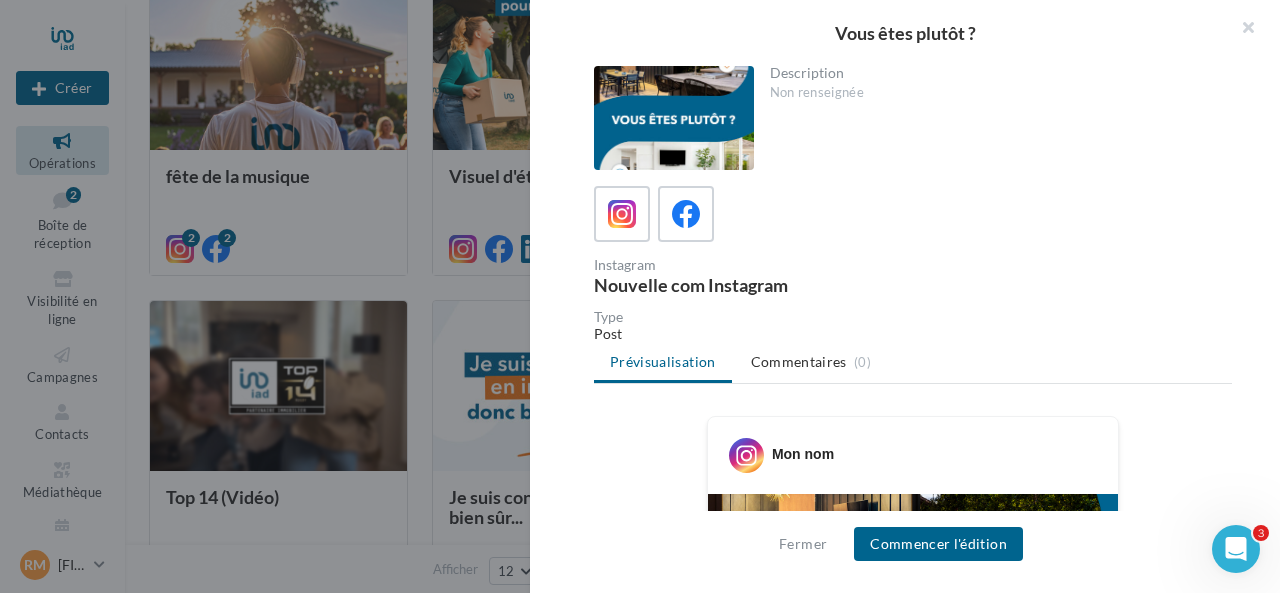 click at bounding box center (674, 118) 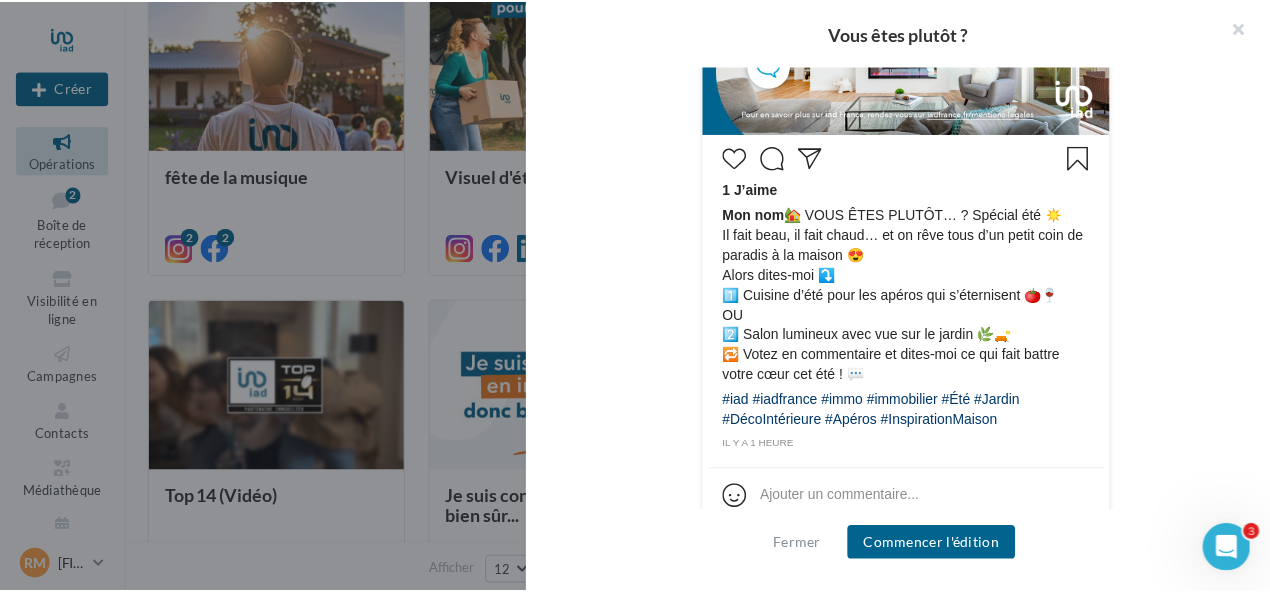 scroll, scrollTop: 797, scrollLeft: 0, axis: vertical 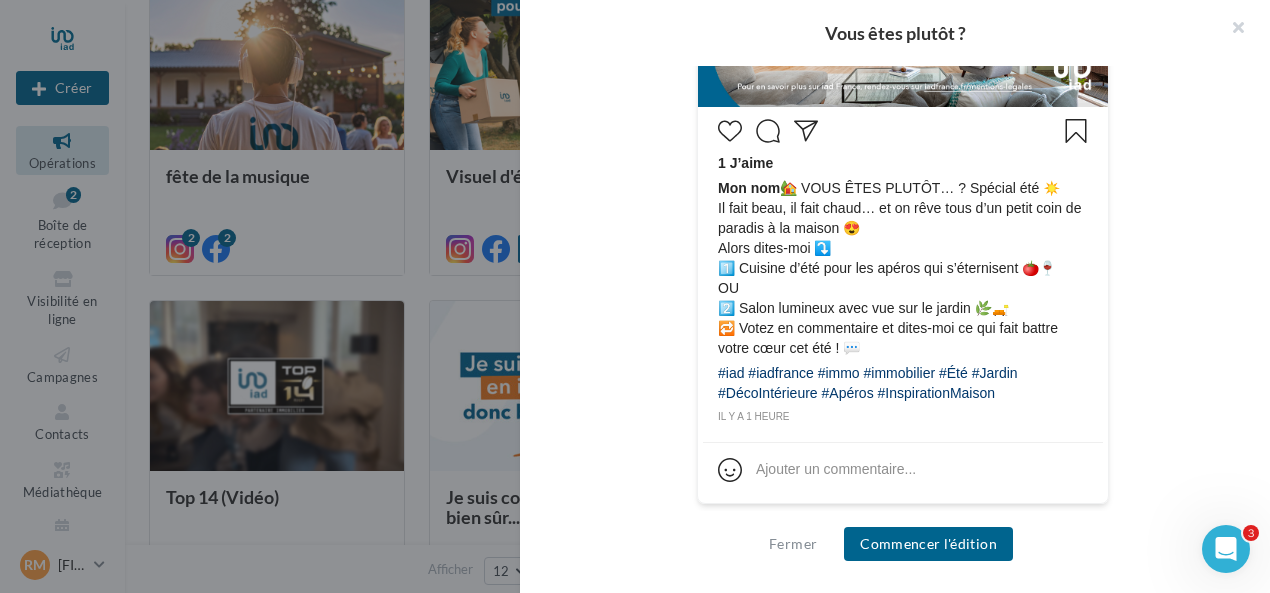 click on "Vous êtes plutôt ?
Description
Non renseignée
Instagram
Nouvelle com Instagram
Type
Post
Prévisualisation
Commentaires
(0)
Mon nom" at bounding box center (697, 997) 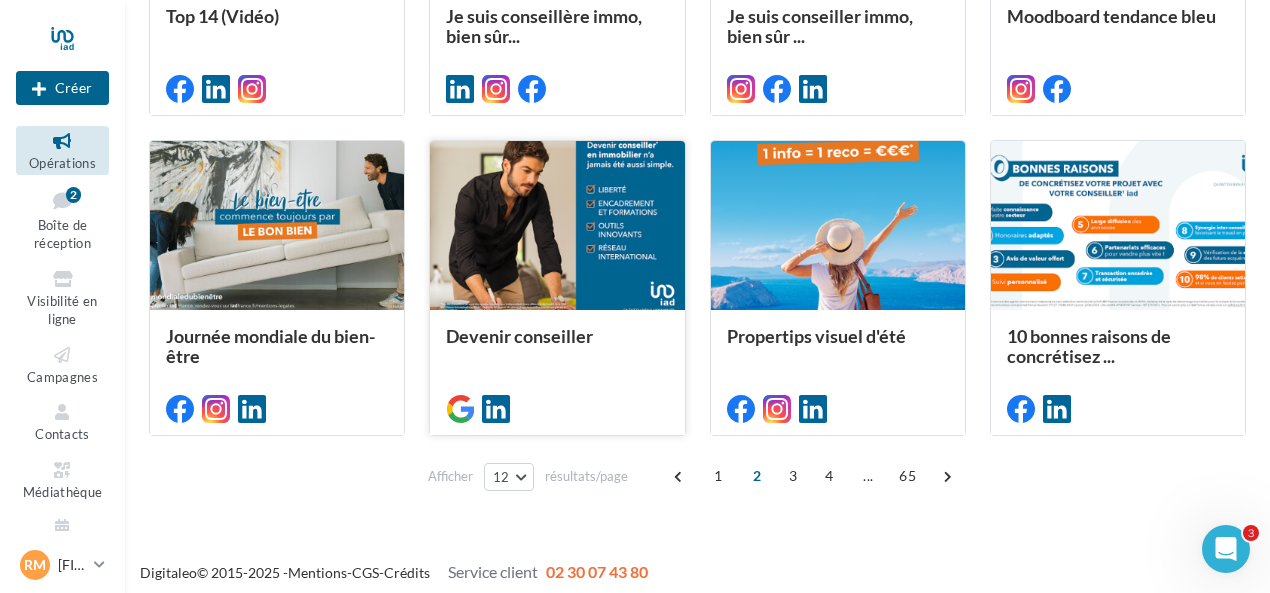 scroll, scrollTop: 1064, scrollLeft: 0, axis: vertical 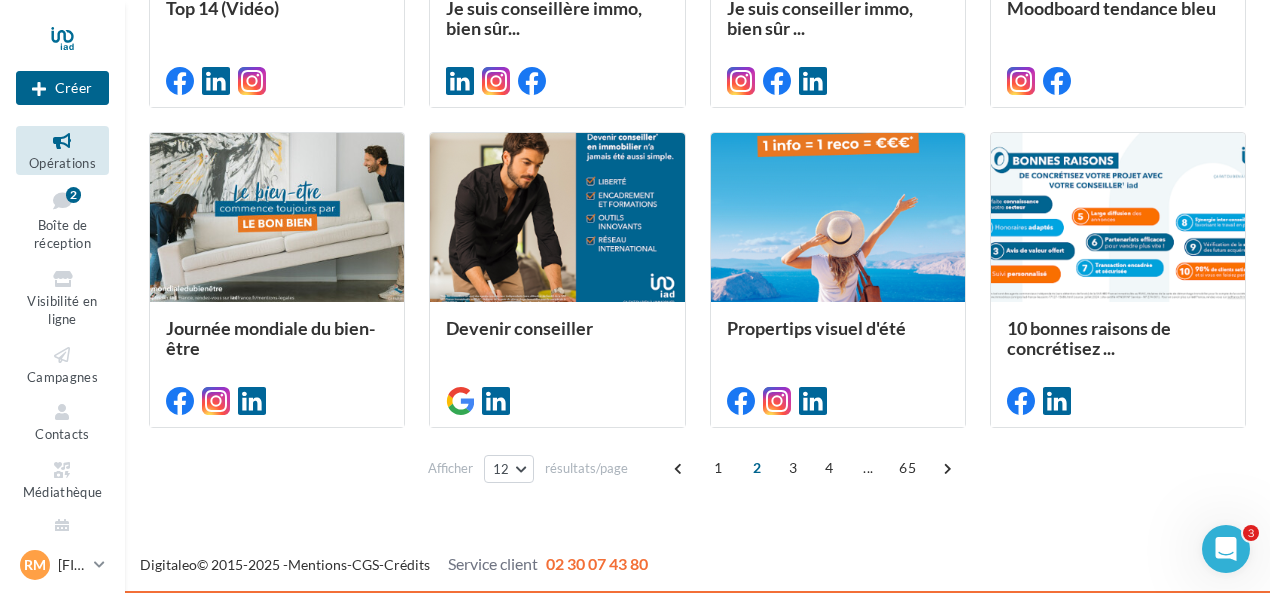 click on "2" at bounding box center [757, 468] 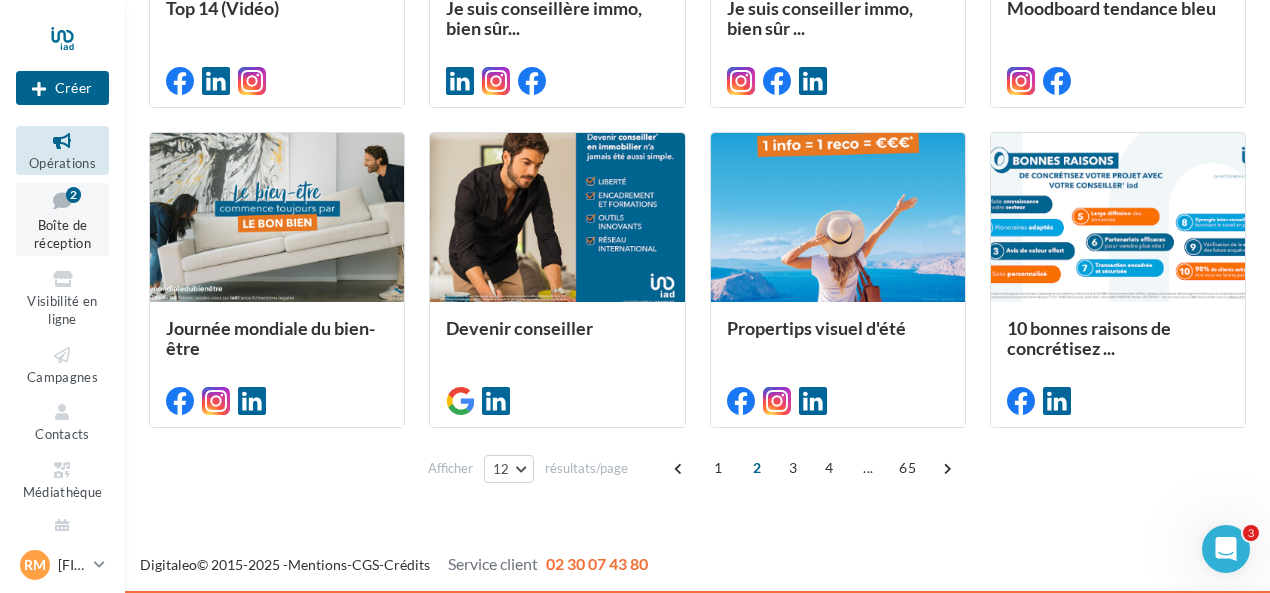 click at bounding box center [62, 200] 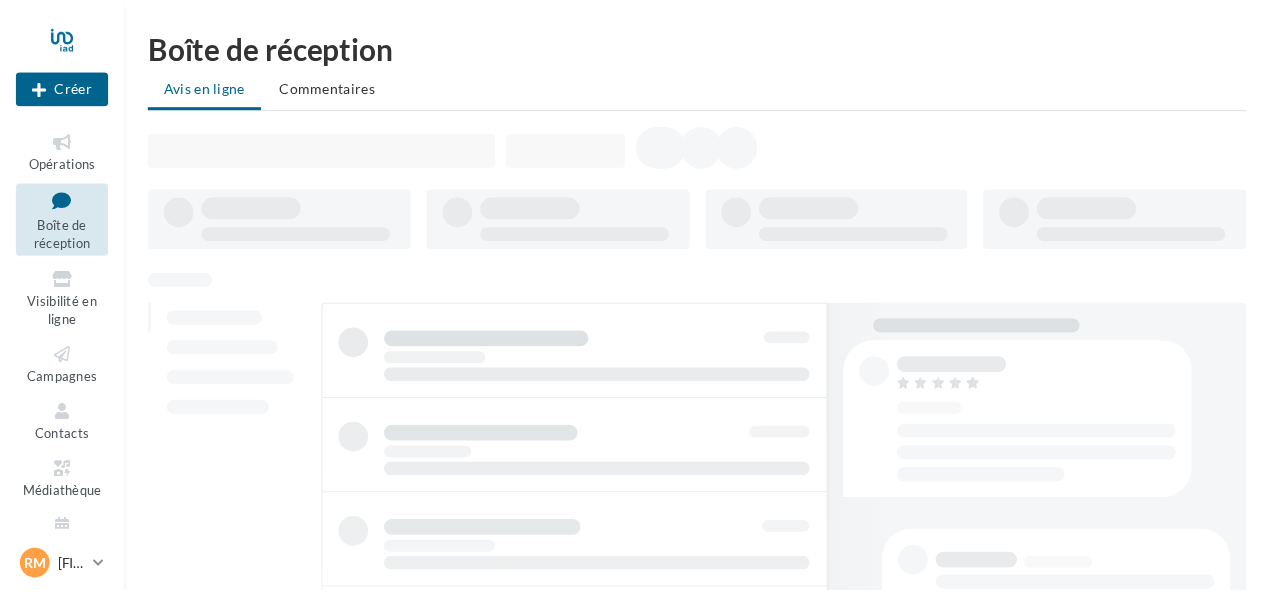 scroll, scrollTop: 0, scrollLeft: 0, axis: both 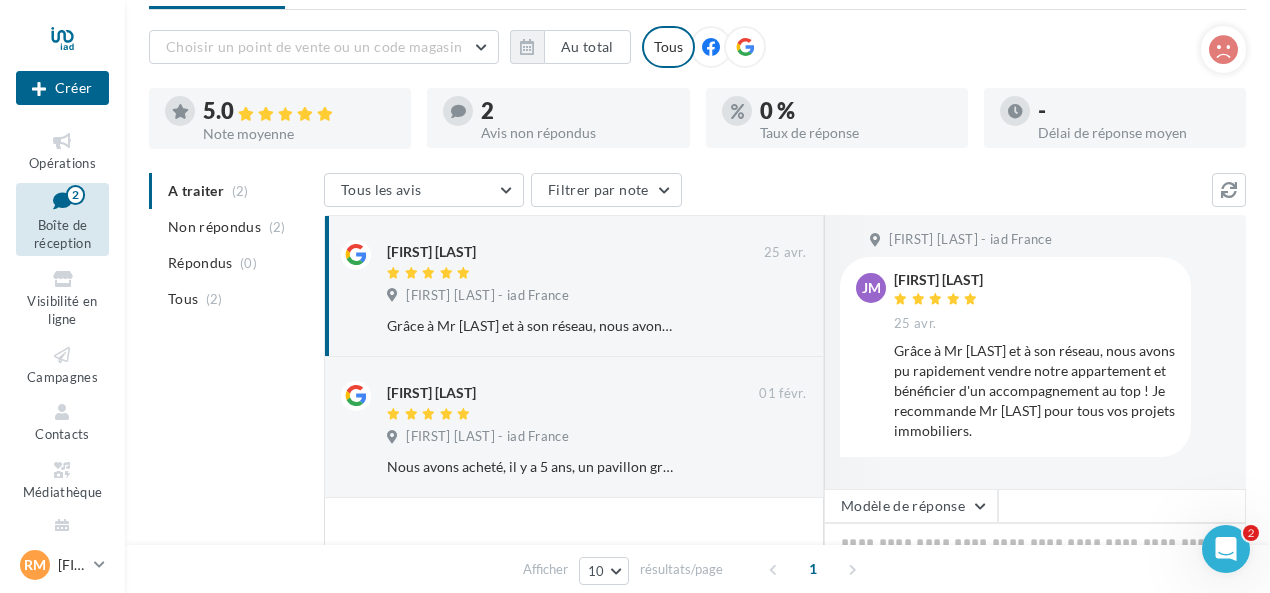 click on "Avis non répondus" at bounding box center [577, 133] 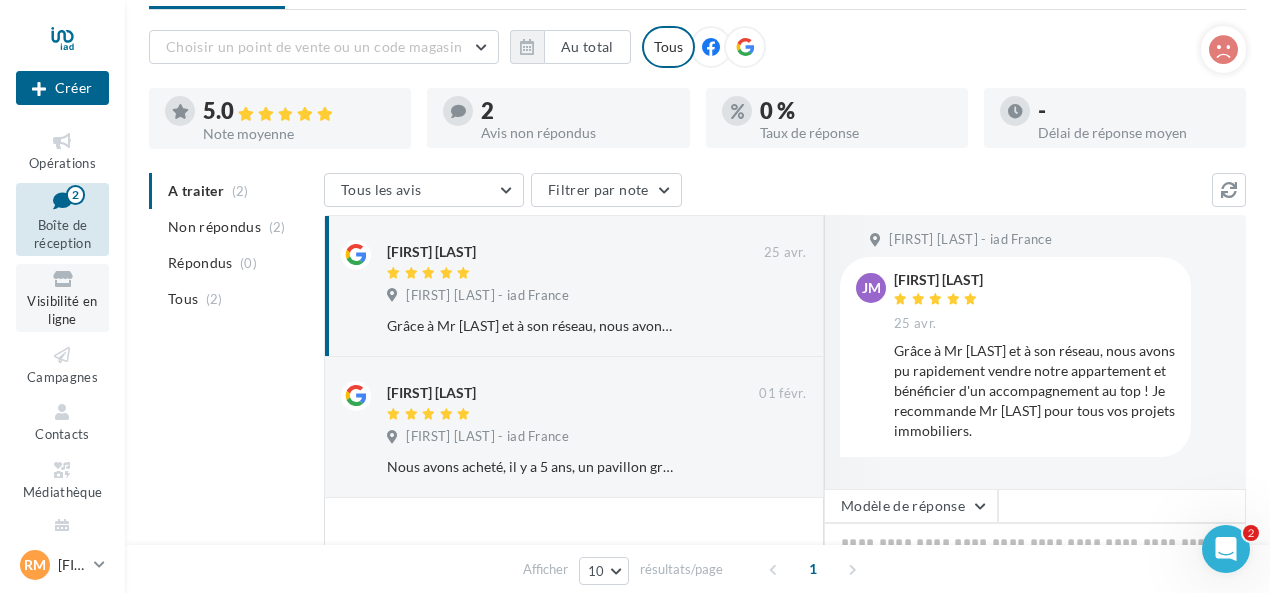 click on "Visibilité en ligne" at bounding box center [62, 310] 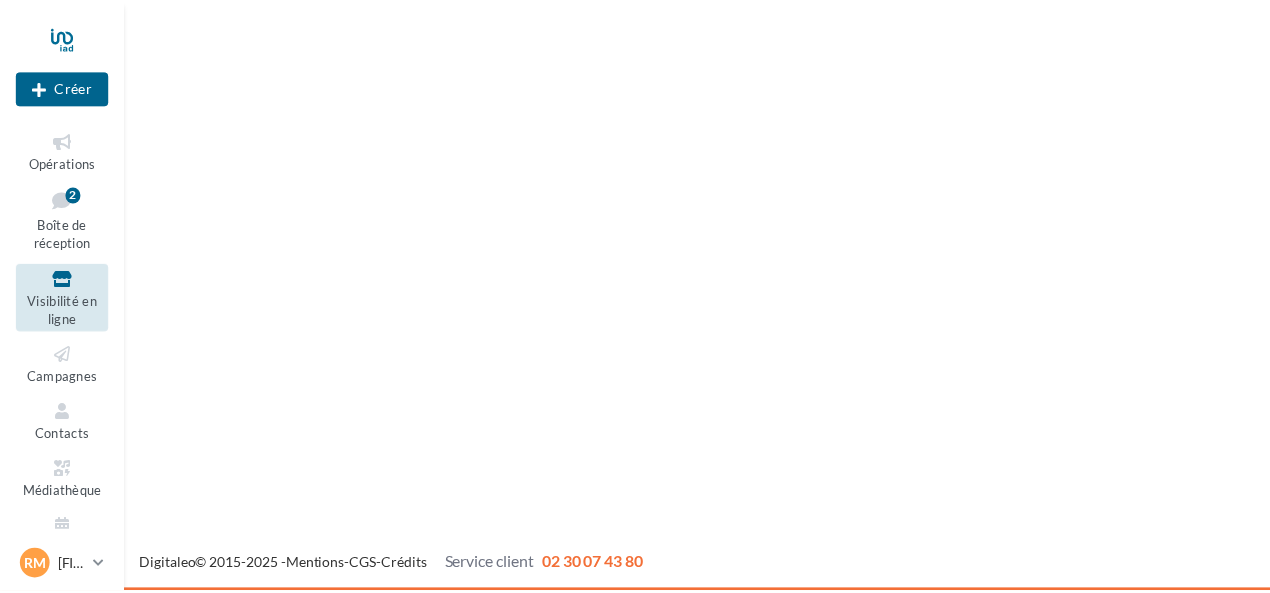scroll, scrollTop: 0, scrollLeft: 0, axis: both 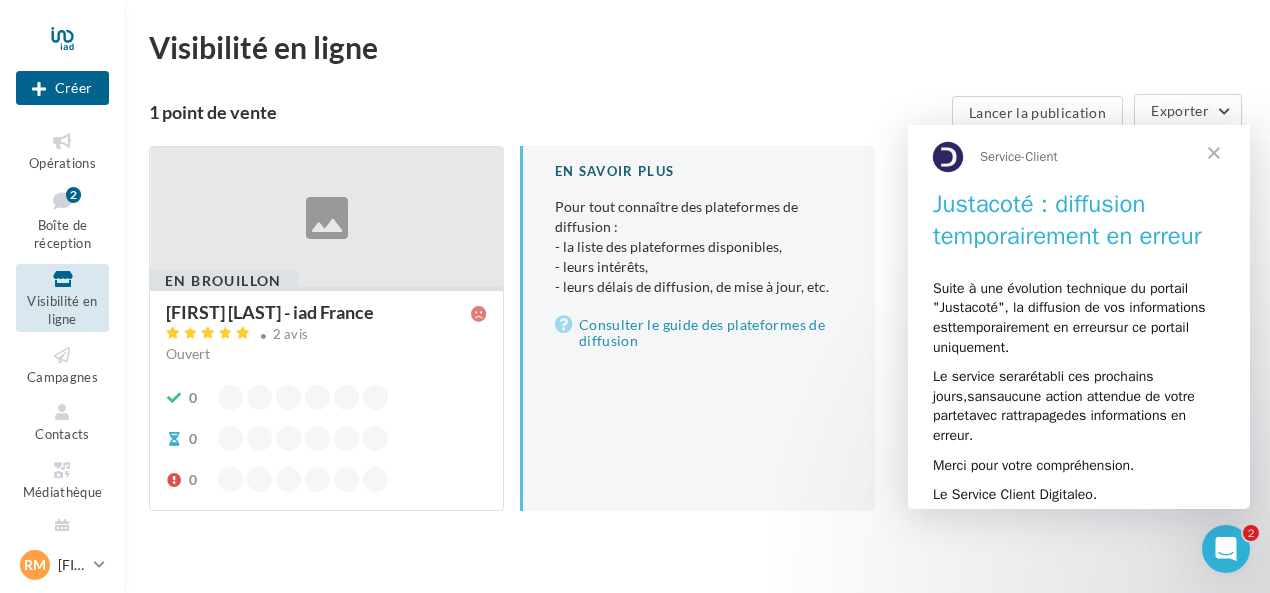 click at bounding box center (1214, 152) 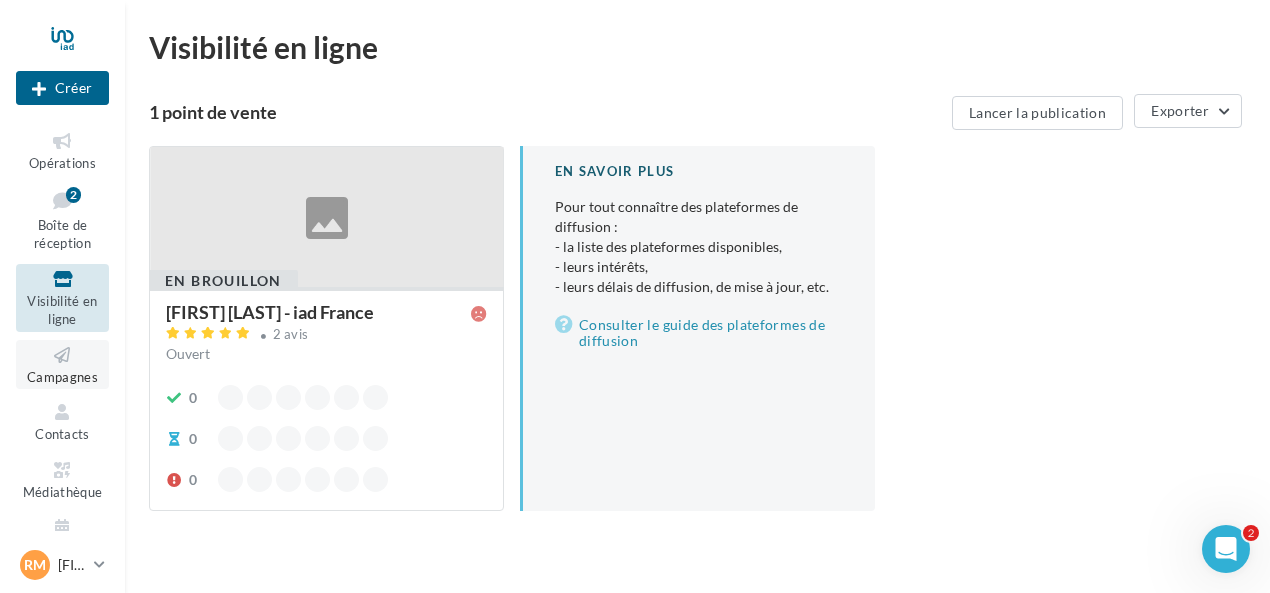 click on "Campagnes" at bounding box center (62, 377) 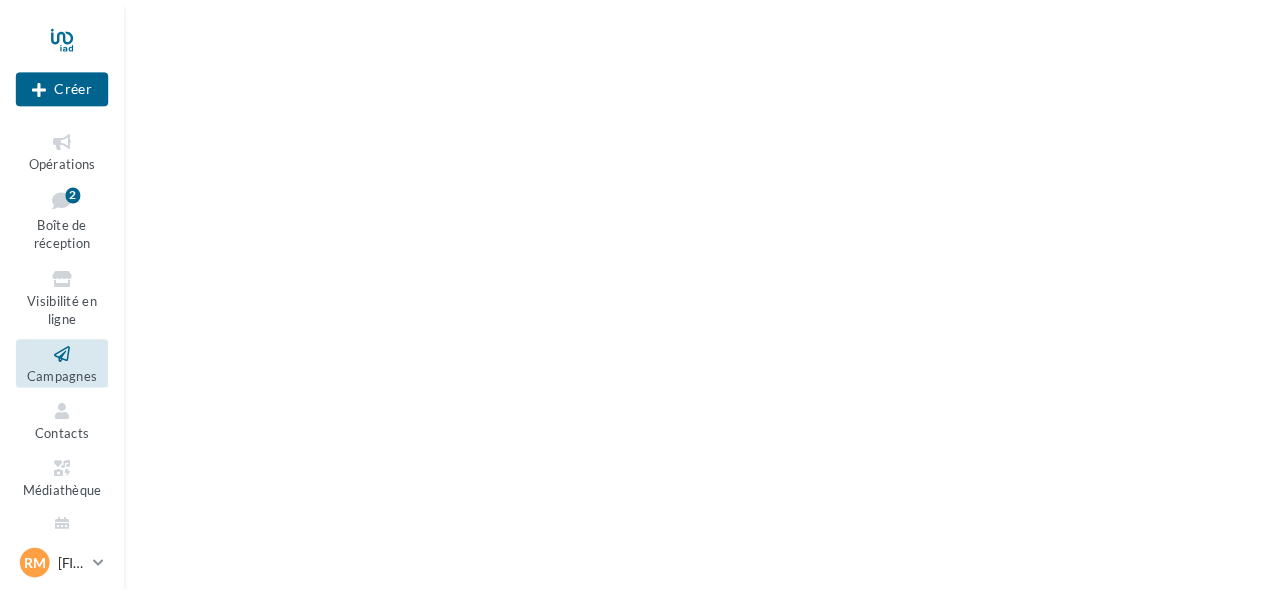 scroll, scrollTop: 0, scrollLeft: 0, axis: both 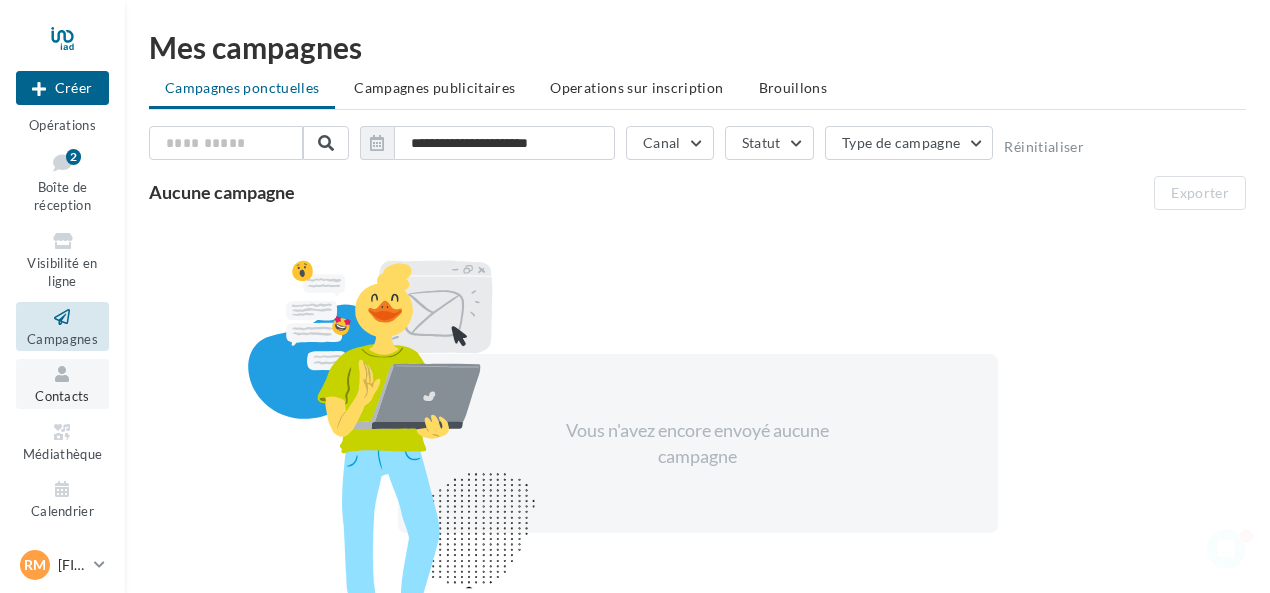 click on "Contacts" at bounding box center [62, 383] 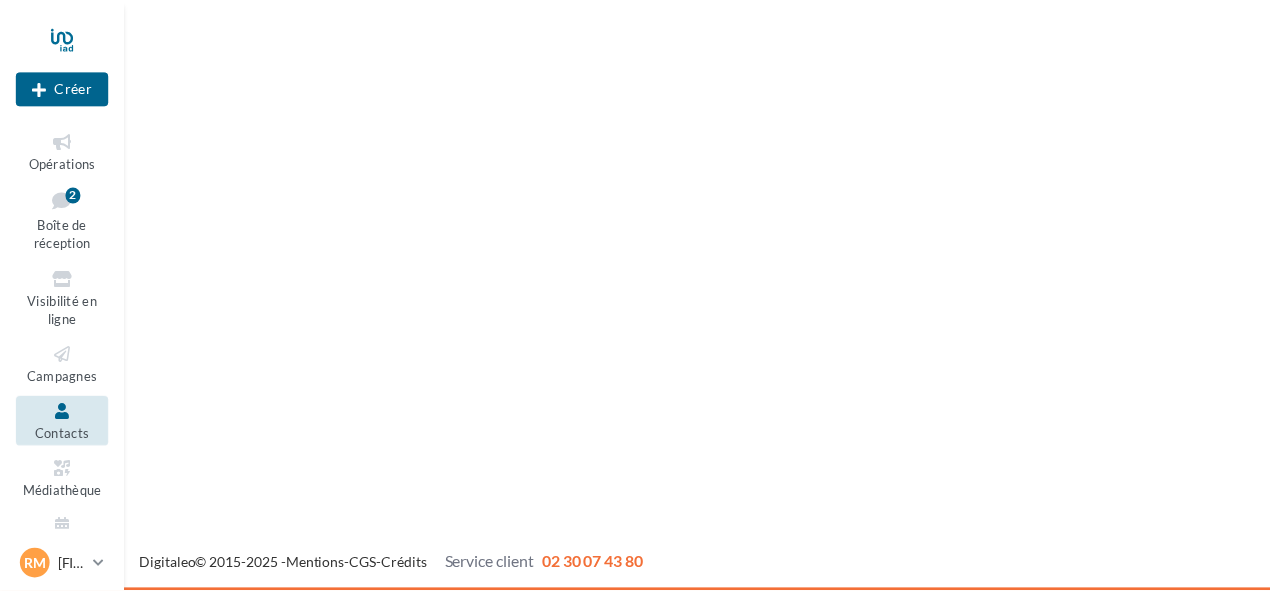 scroll, scrollTop: 0, scrollLeft: 0, axis: both 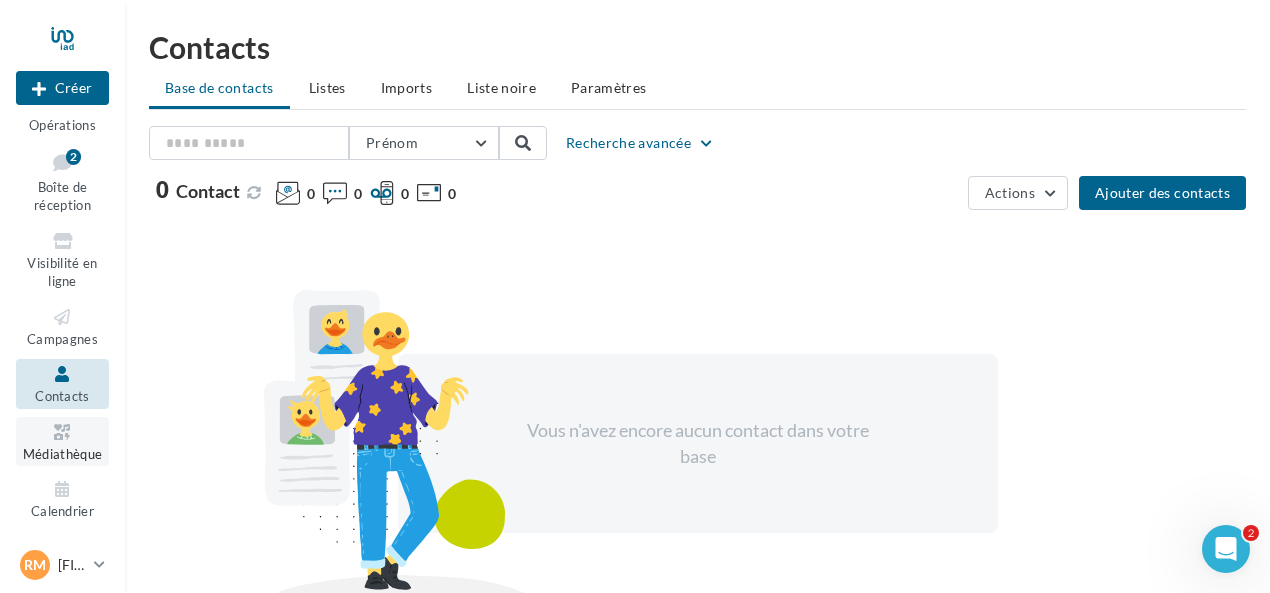 click on "Médiathèque" at bounding box center [63, 454] 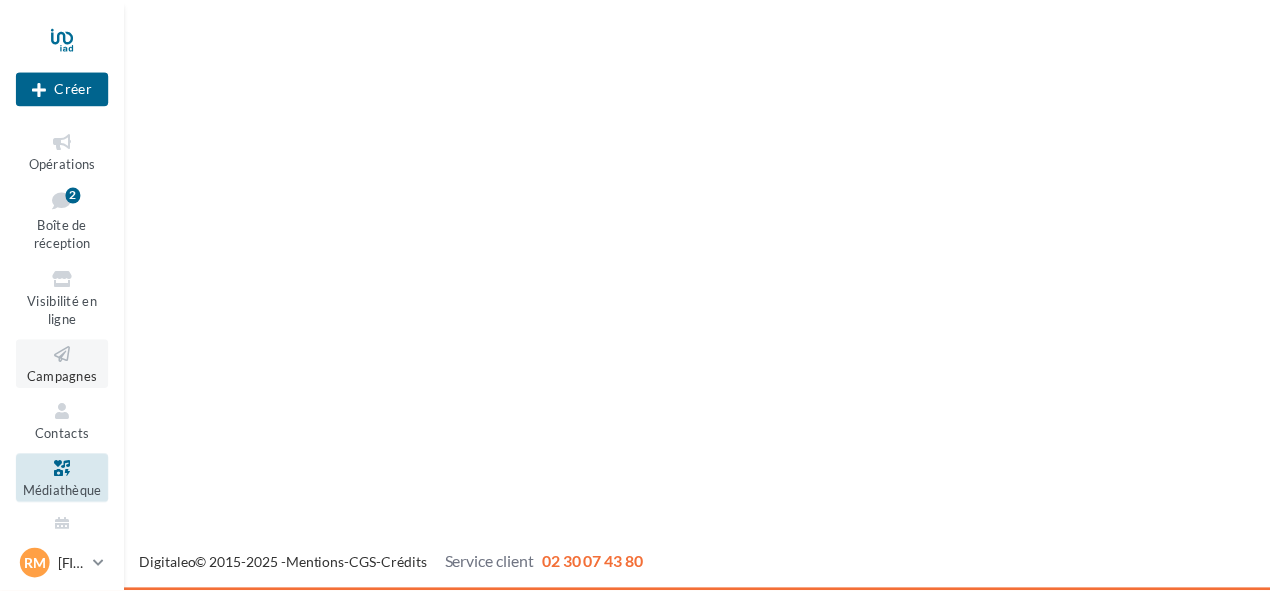scroll, scrollTop: 0, scrollLeft: 0, axis: both 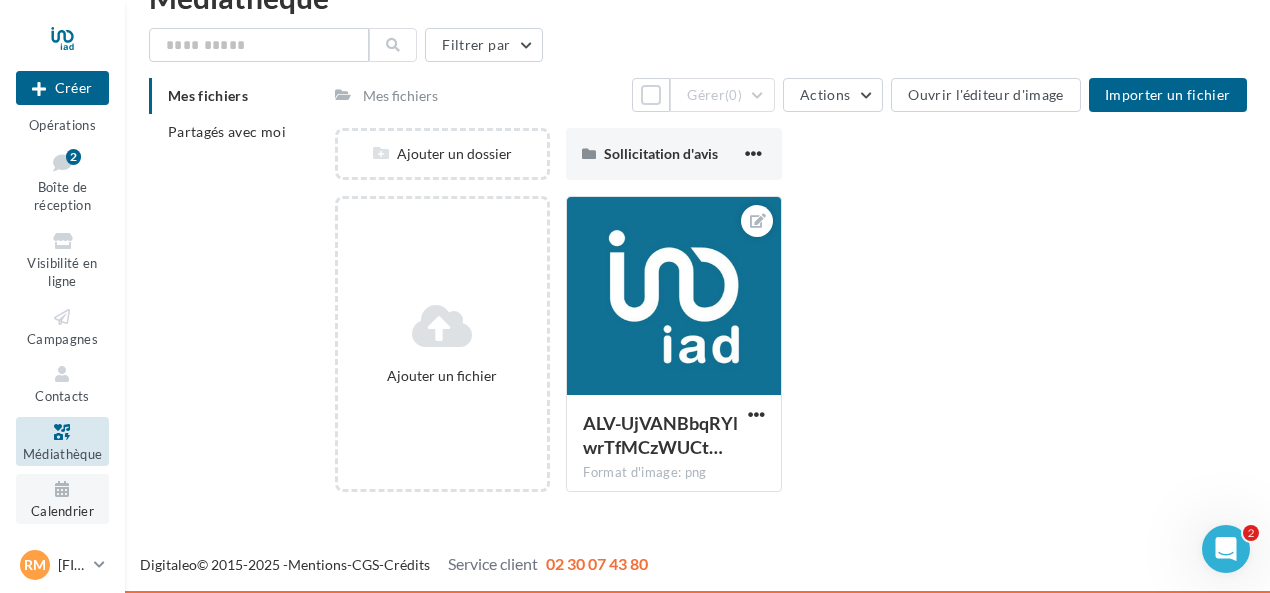 click at bounding box center [62, 489] 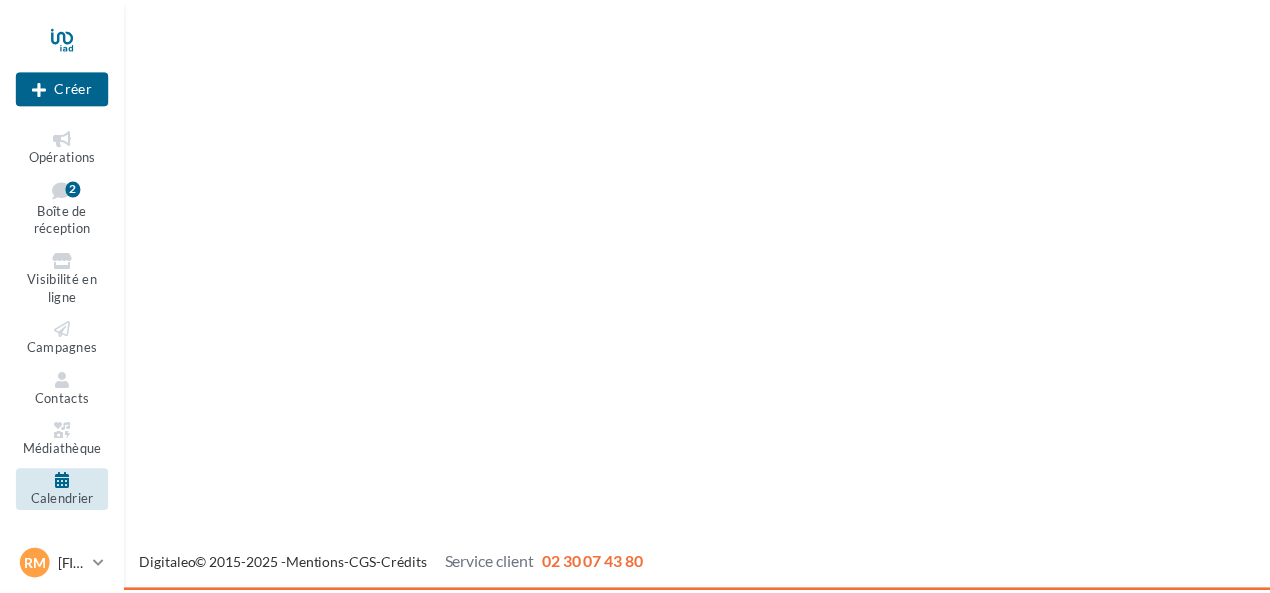 scroll, scrollTop: 0, scrollLeft: 0, axis: both 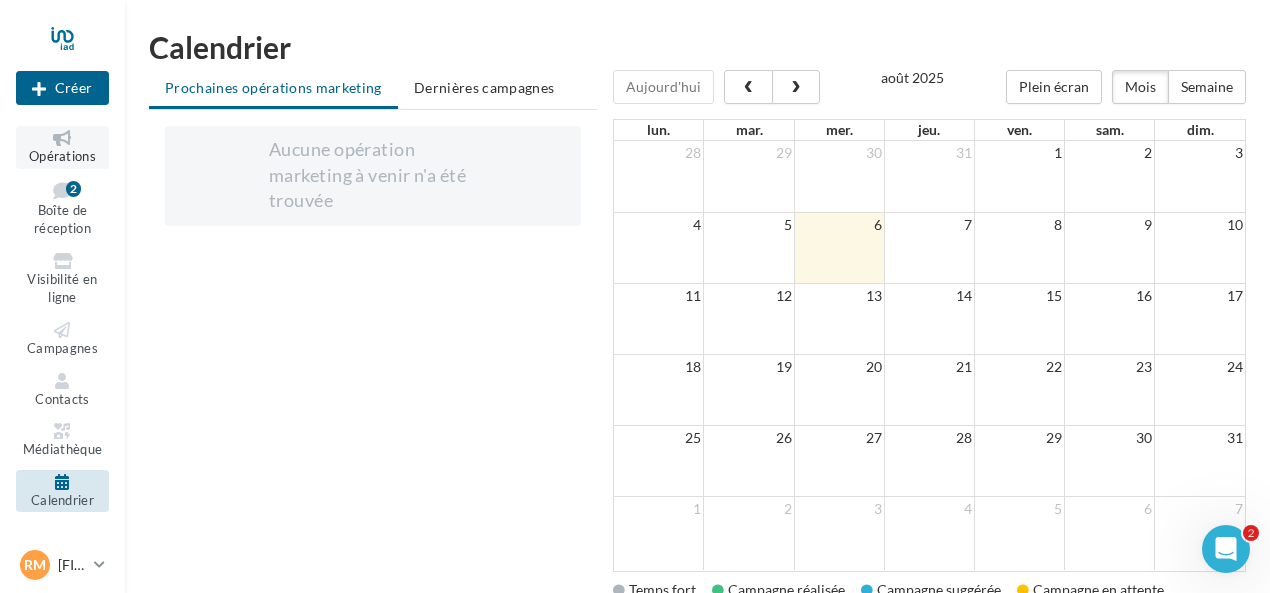click on "Opérations" at bounding box center (62, 156) 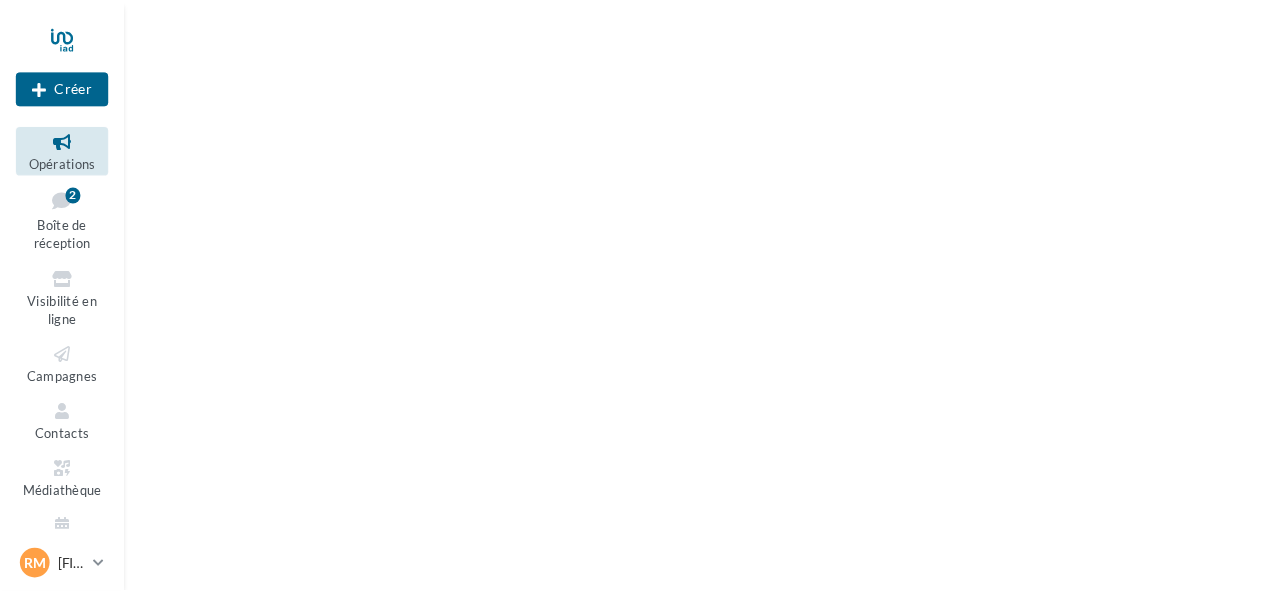 scroll, scrollTop: 0, scrollLeft: 0, axis: both 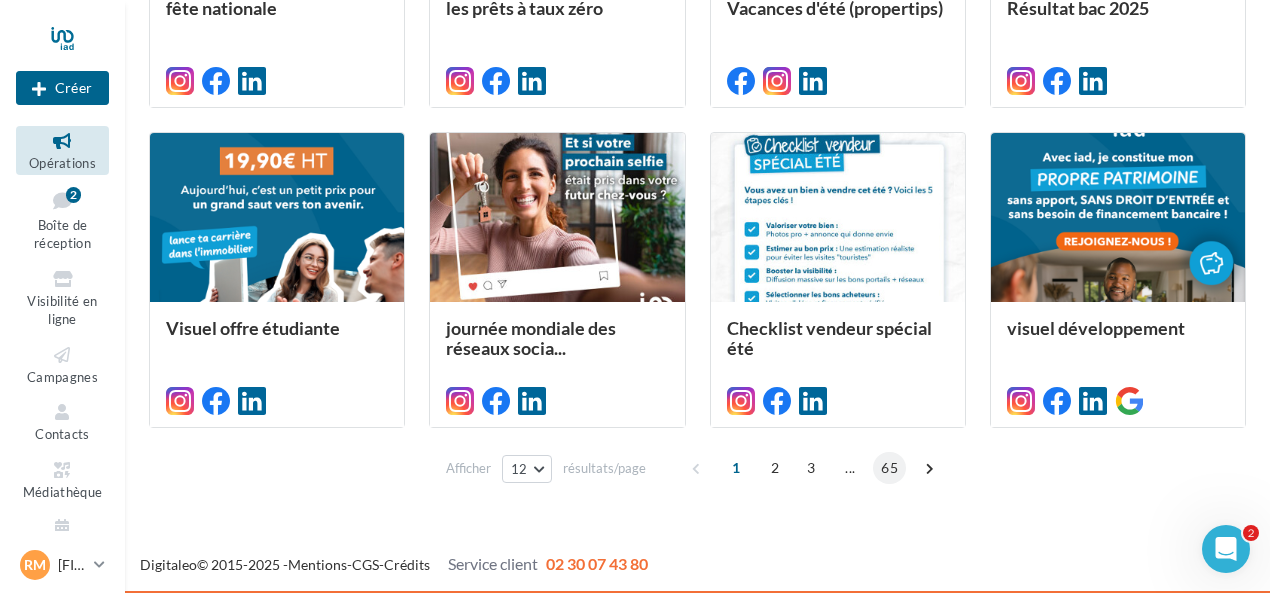 click on "65" at bounding box center (889, 468) 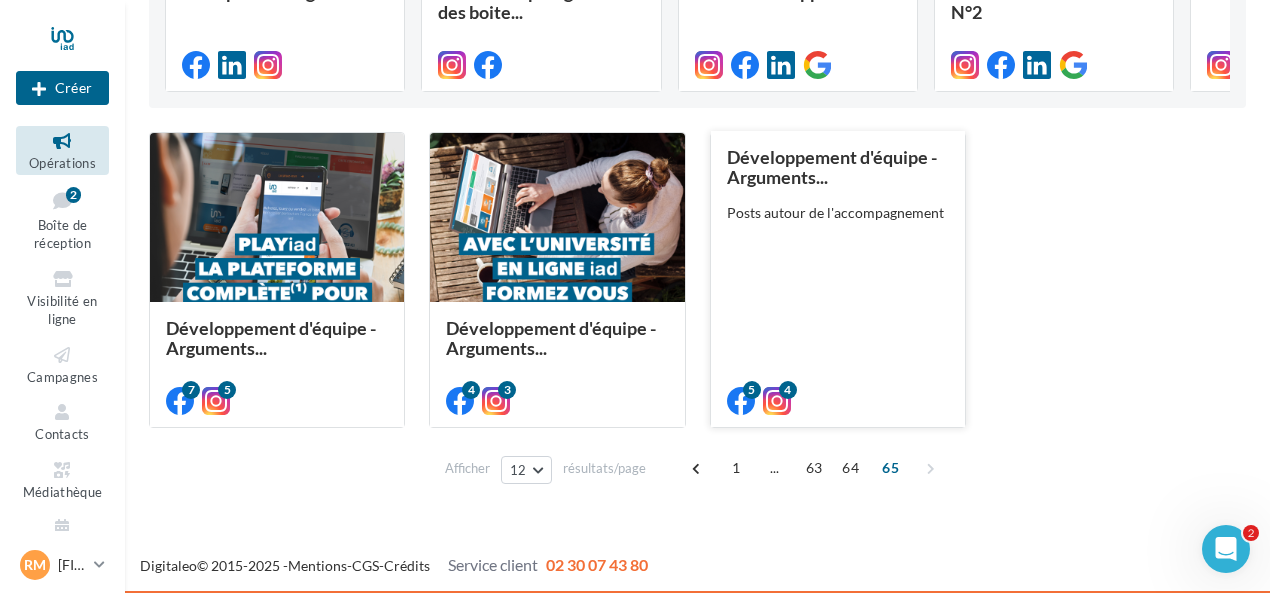 scroll, scrollTop: 424, scrollLeft: 0, axis: vertical 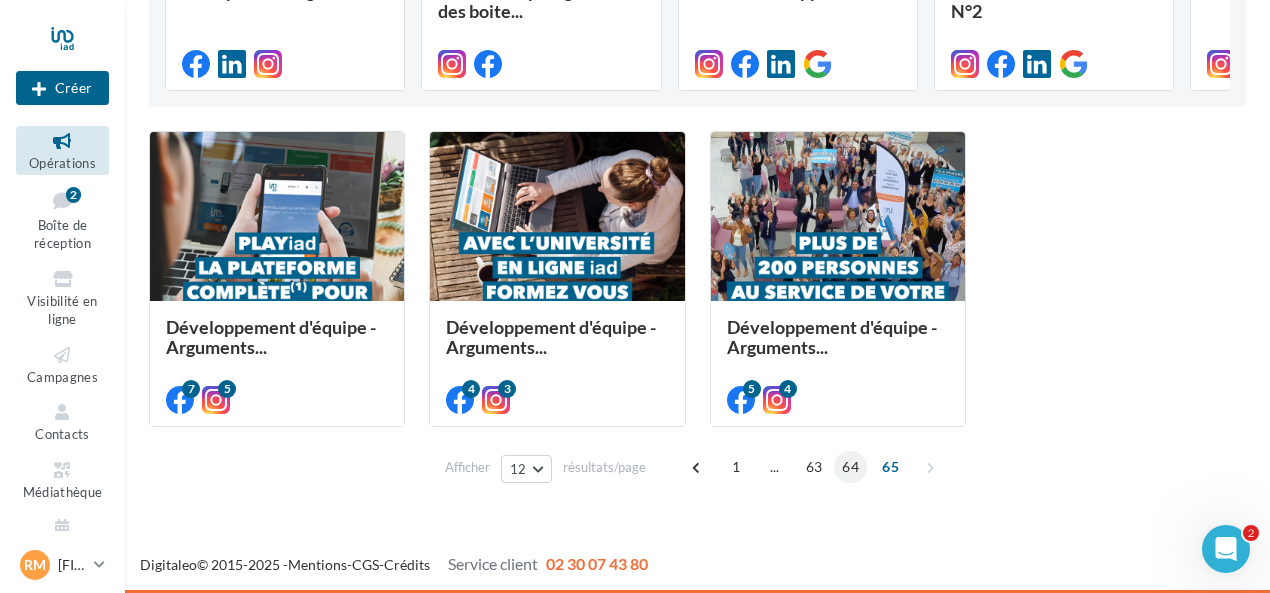 click on "64" at bounding box center [850, 467] 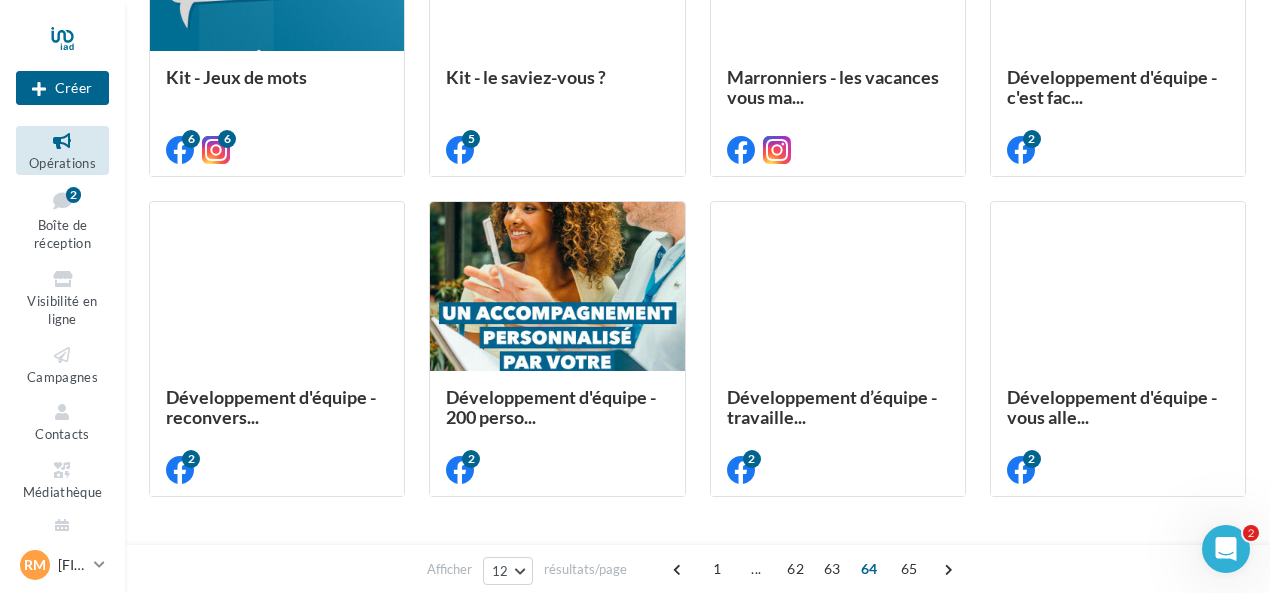 scroll, scrollTop: 1024, scrollLeft: 0, axis: vertical 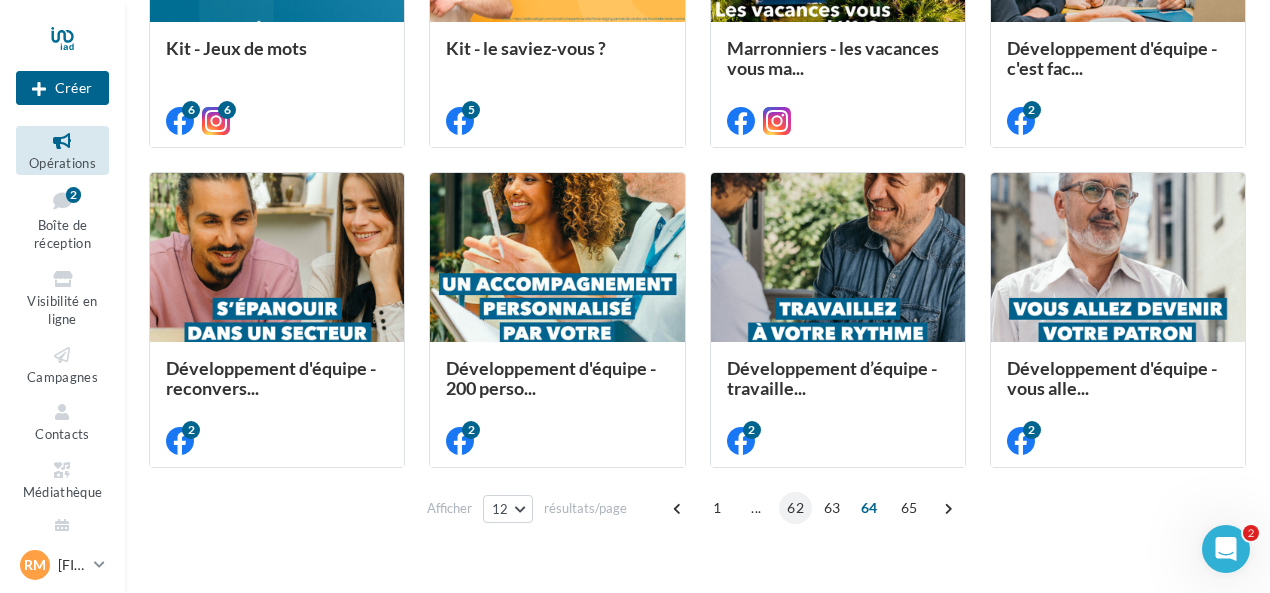 click on "62" at bounding box center (795, 508) 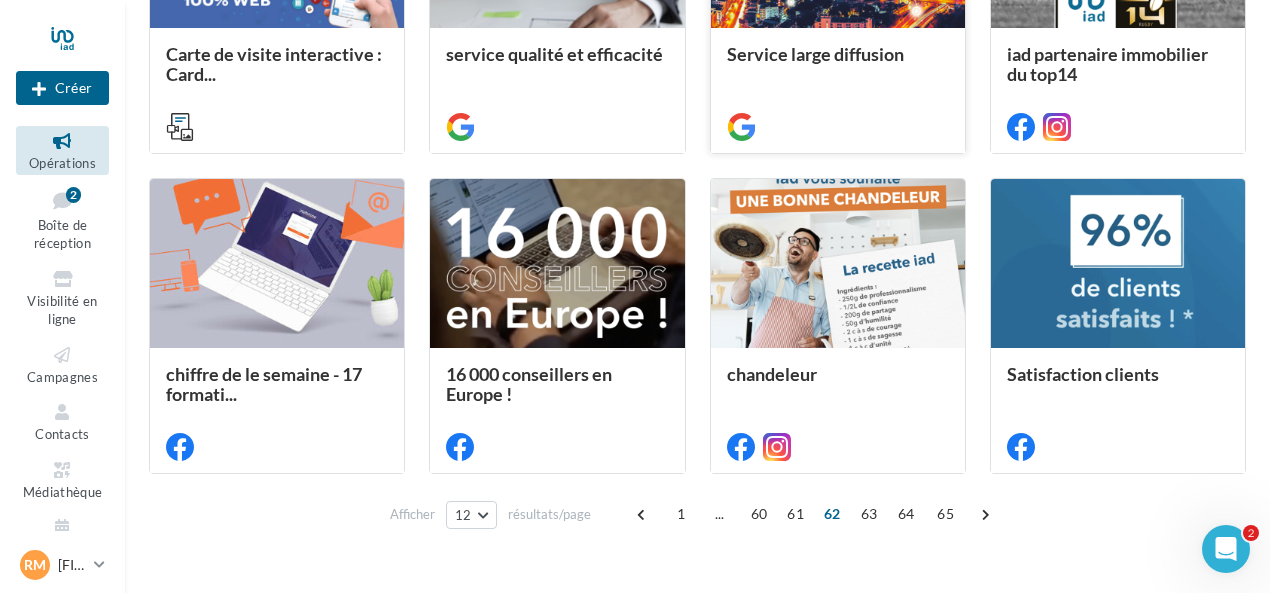 scroll, scrollTop: 1064, scrollLeft: 0, axis: vertical 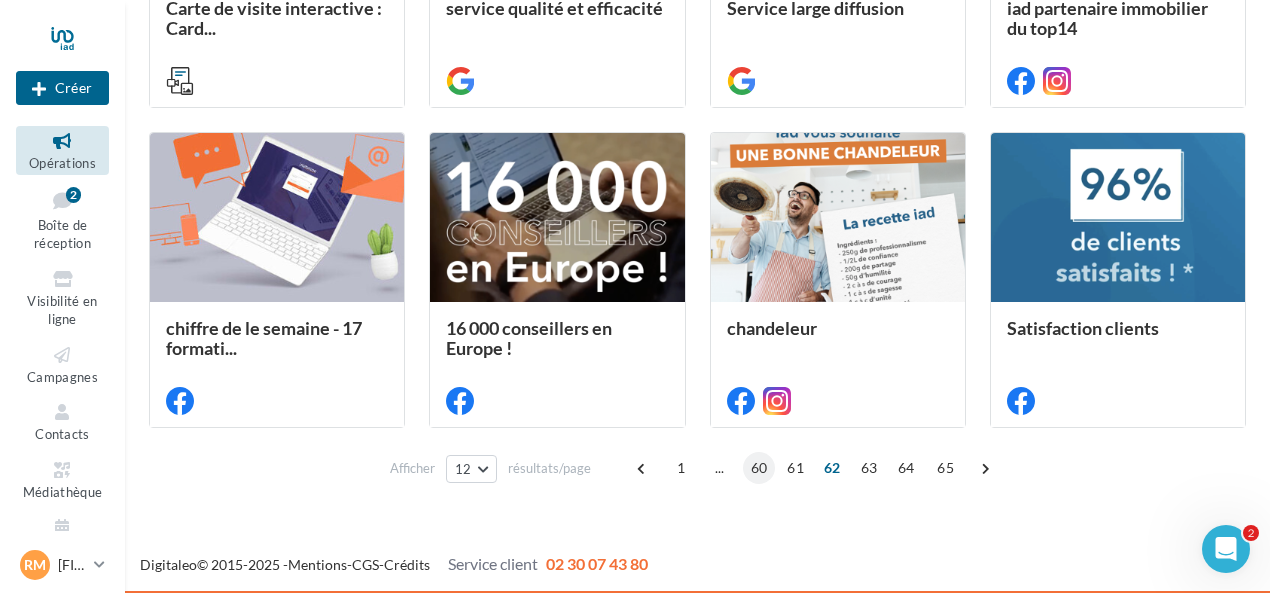 click on "60" at bounding box center (759, 468) 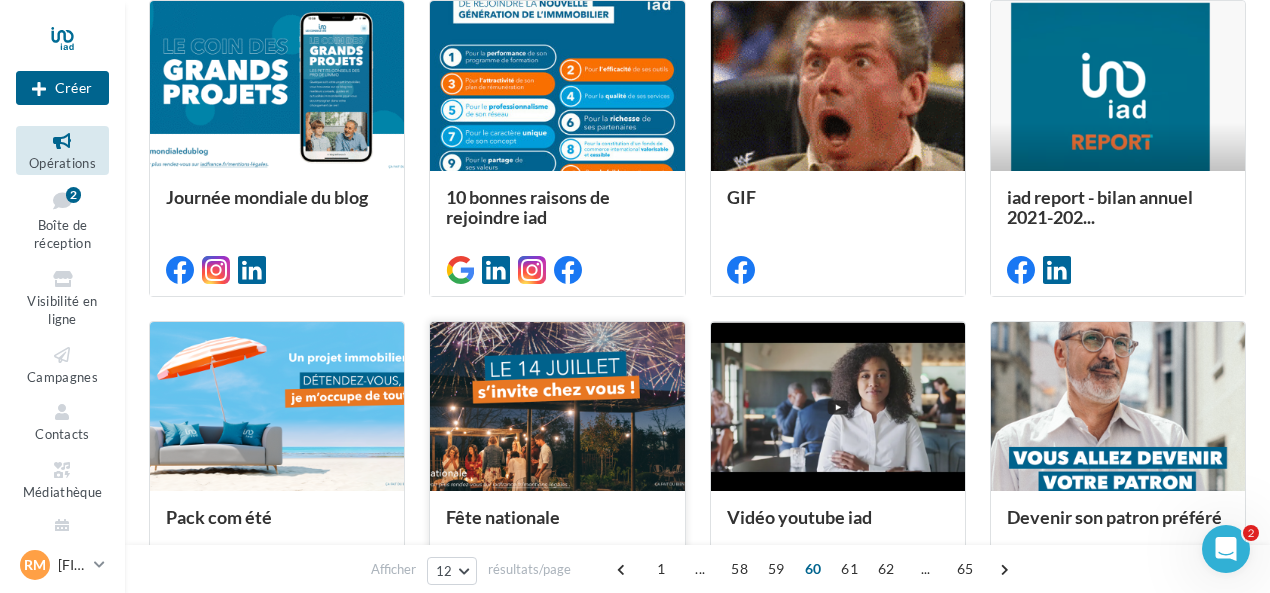 scroll, scrollTop: 1064, scrollLeft: 0, axis: vertical 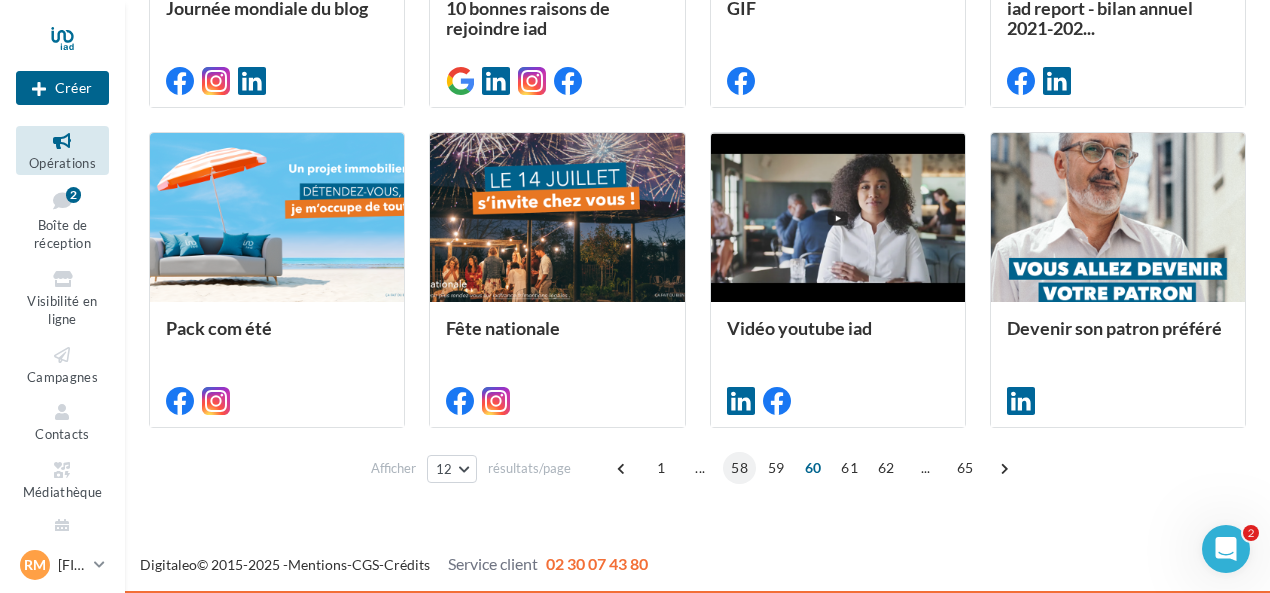 click on "58" at bounding box center [739, 468] 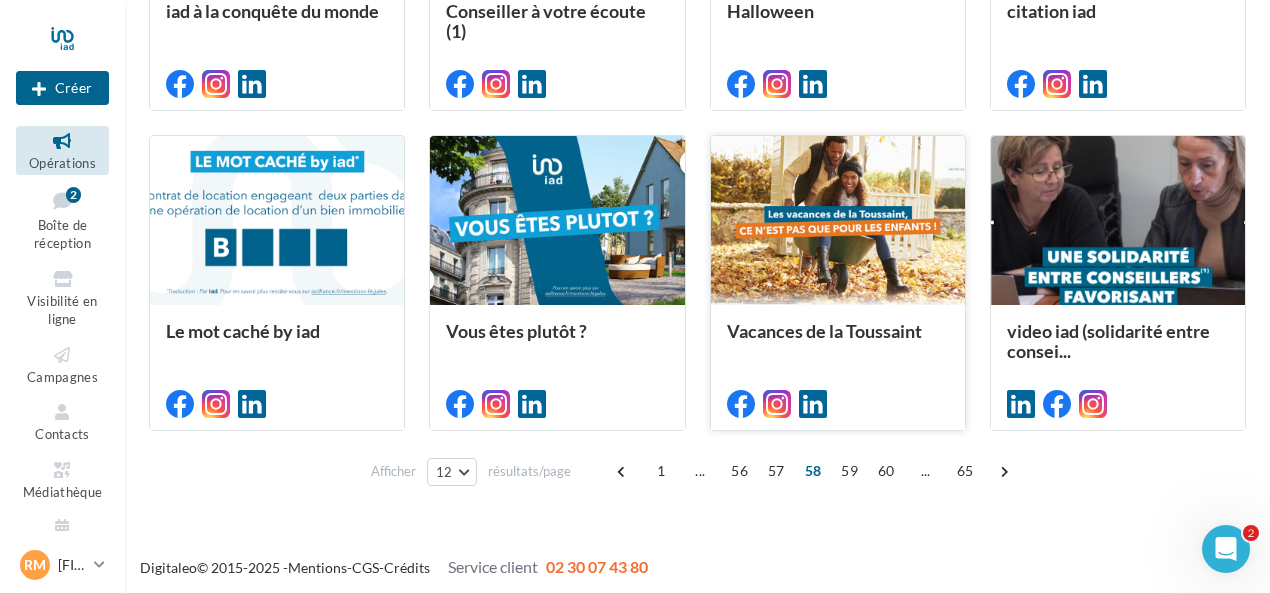 scroll, scrollTop: 1064, scrollLeft: 0, axis: vertical 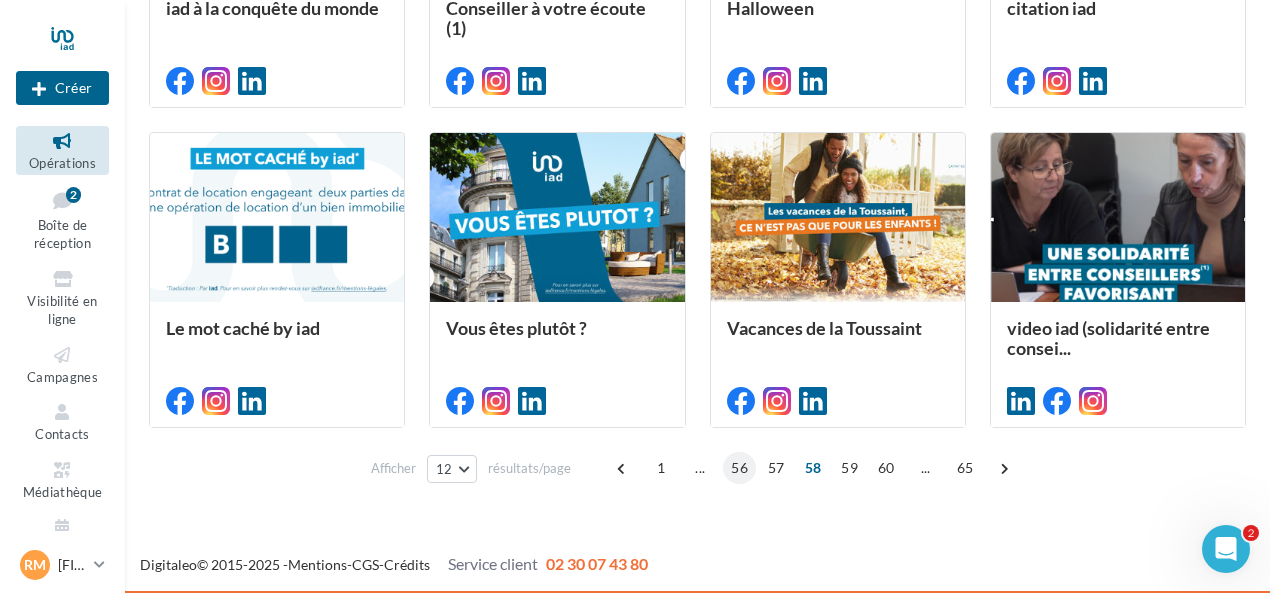 click on "56" at bounding box center [739, 468] 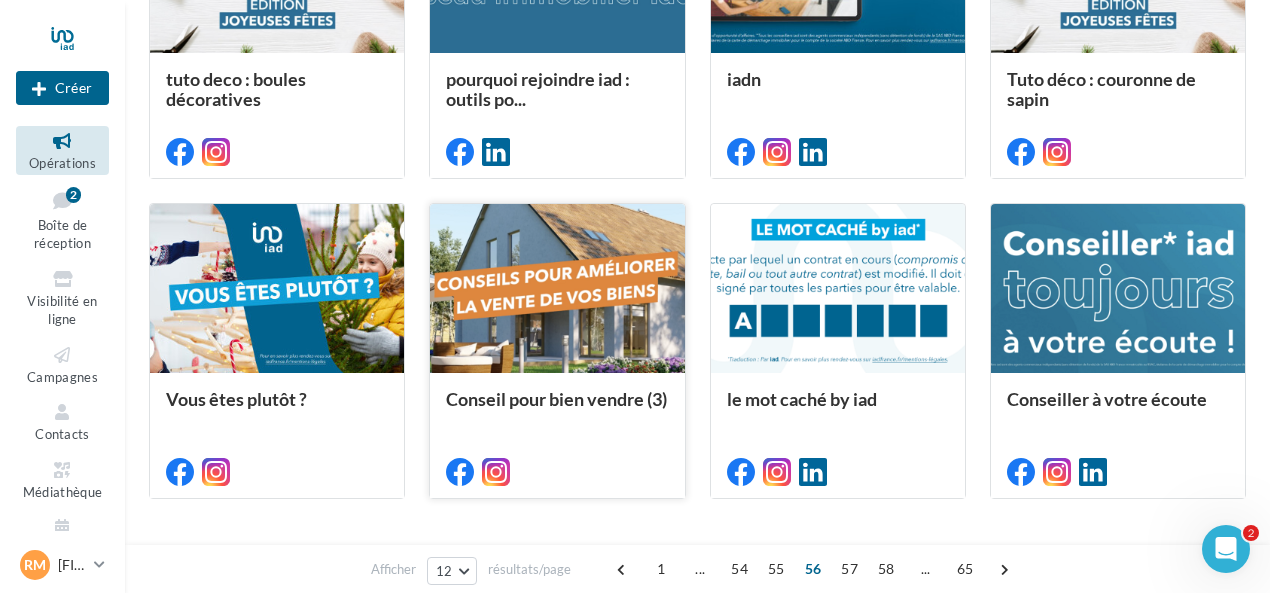 scroll, scrollTop: 1064, scrollLeft: 0, axis: vertical 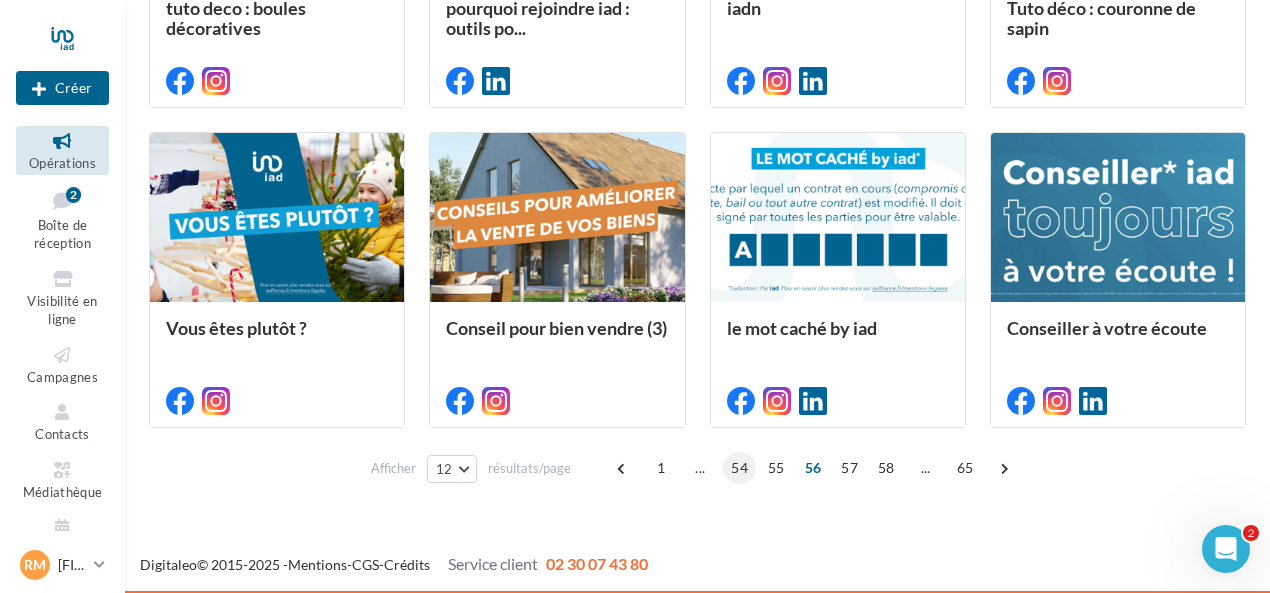 click on "54" at bounding box center [739, 468] 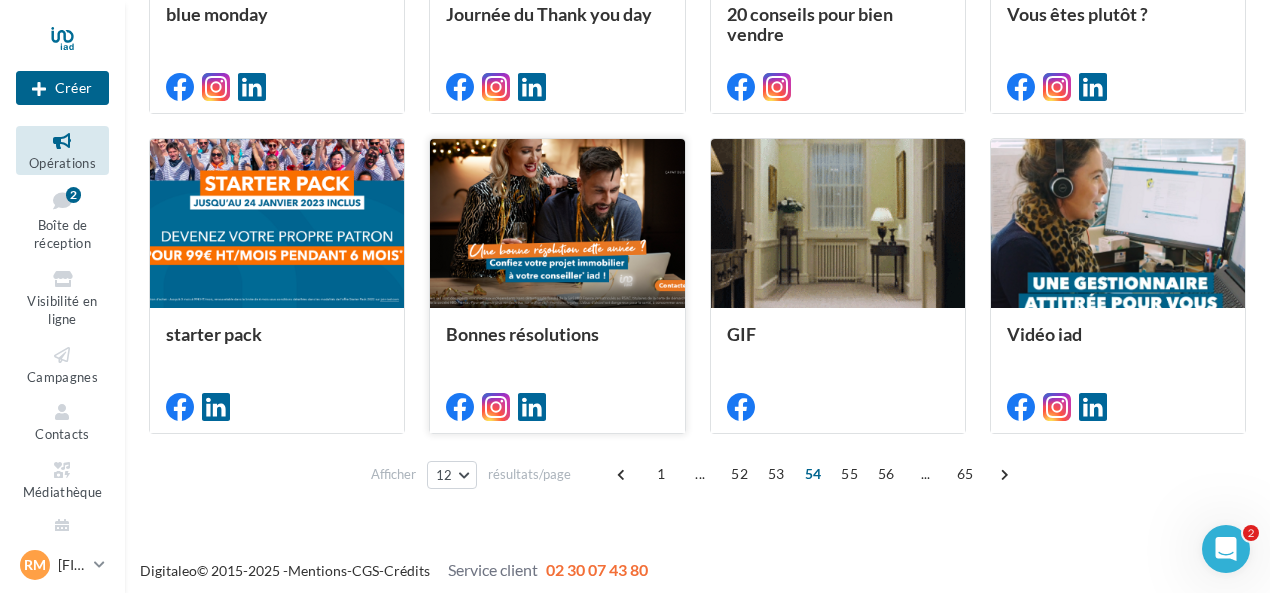 scroll, scrollTop: 1064, scrollLeft: 0, axis: vertical 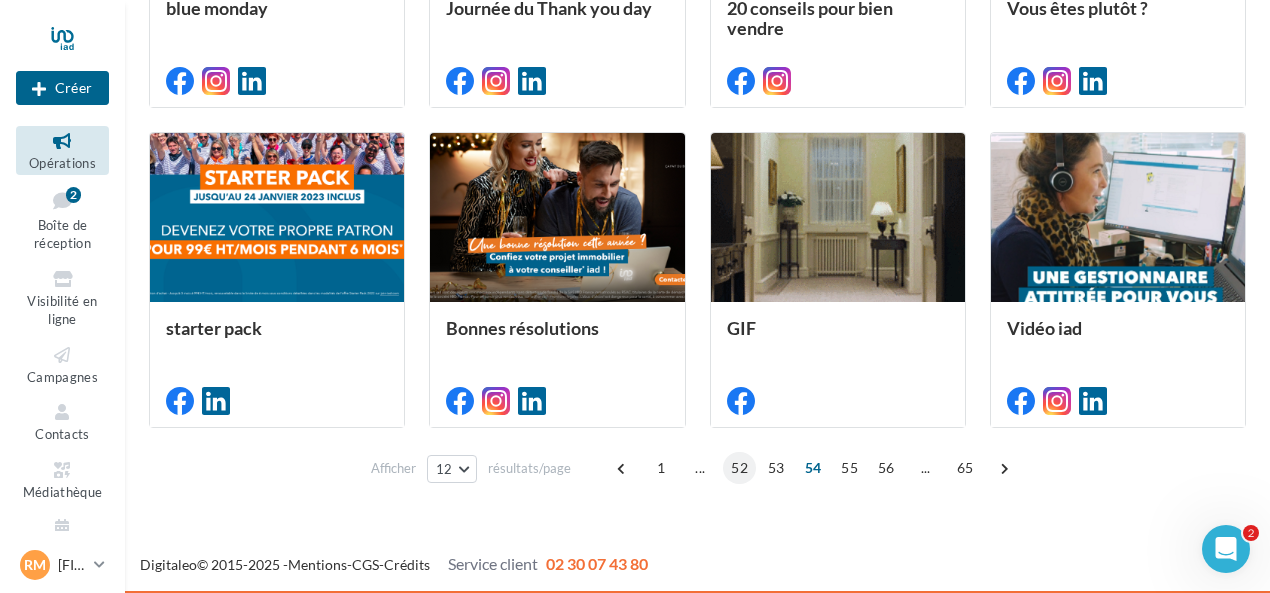 click on "52" at bounding box center (739, 468) 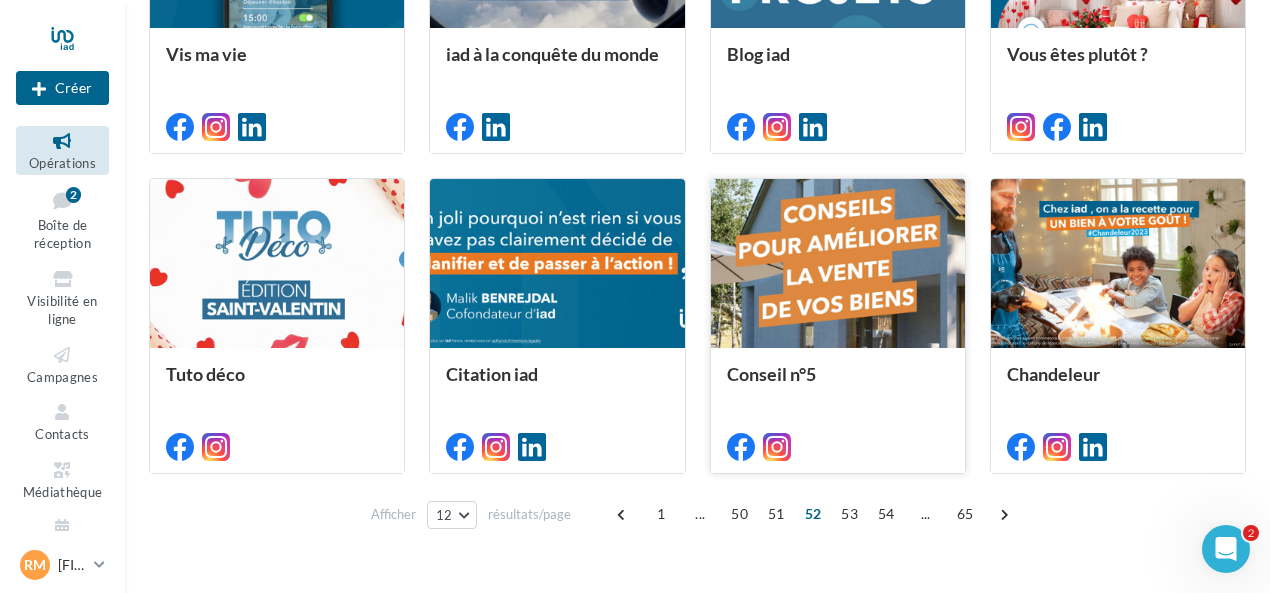 scroll, scrollTop: 1064, scrollLeft: 0, axis: vertical 